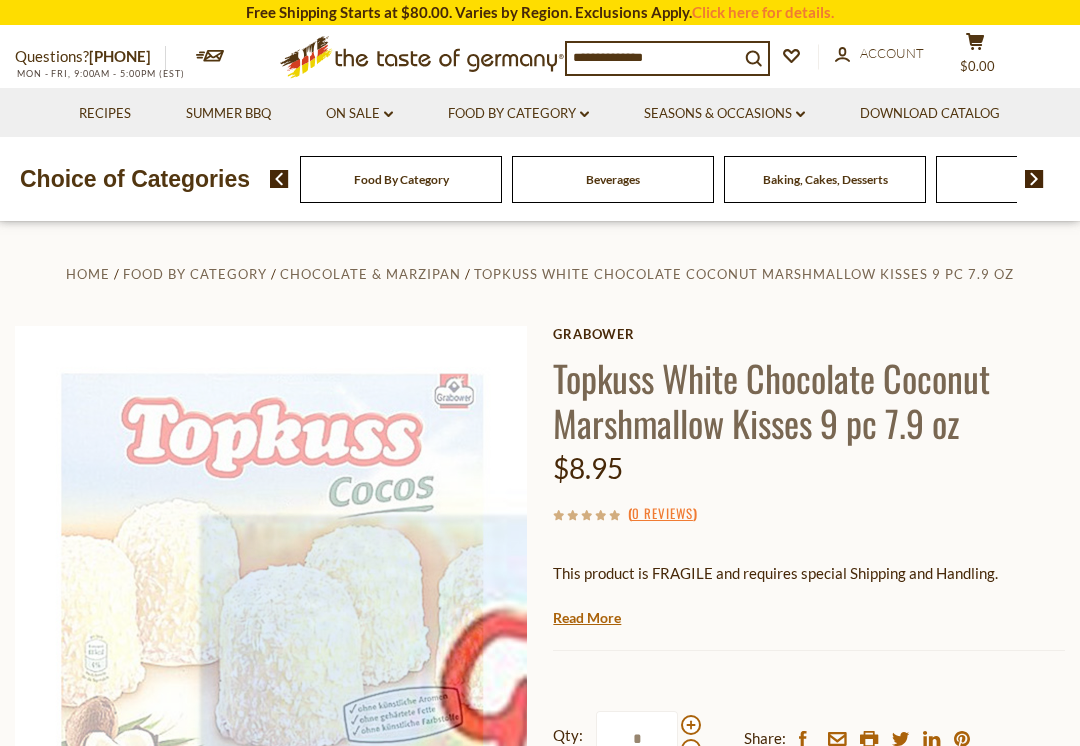 scroll, scrollTop: 0, scrollLeft: 0, axis: both 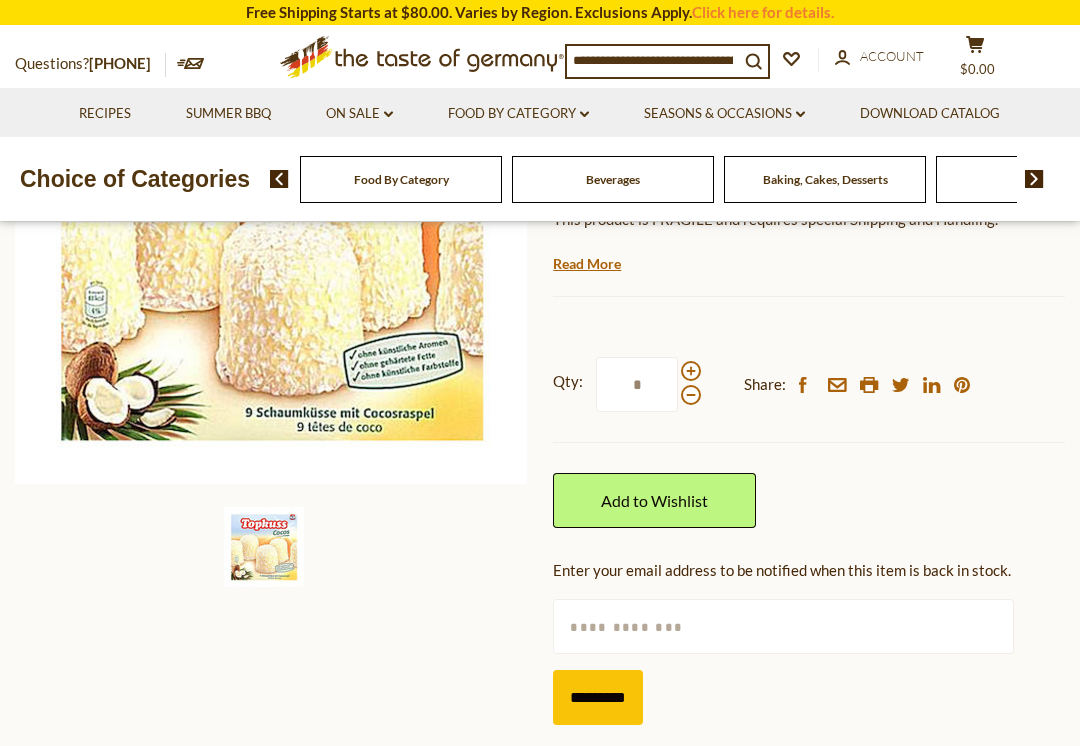 click at bounding box center (783, 626) 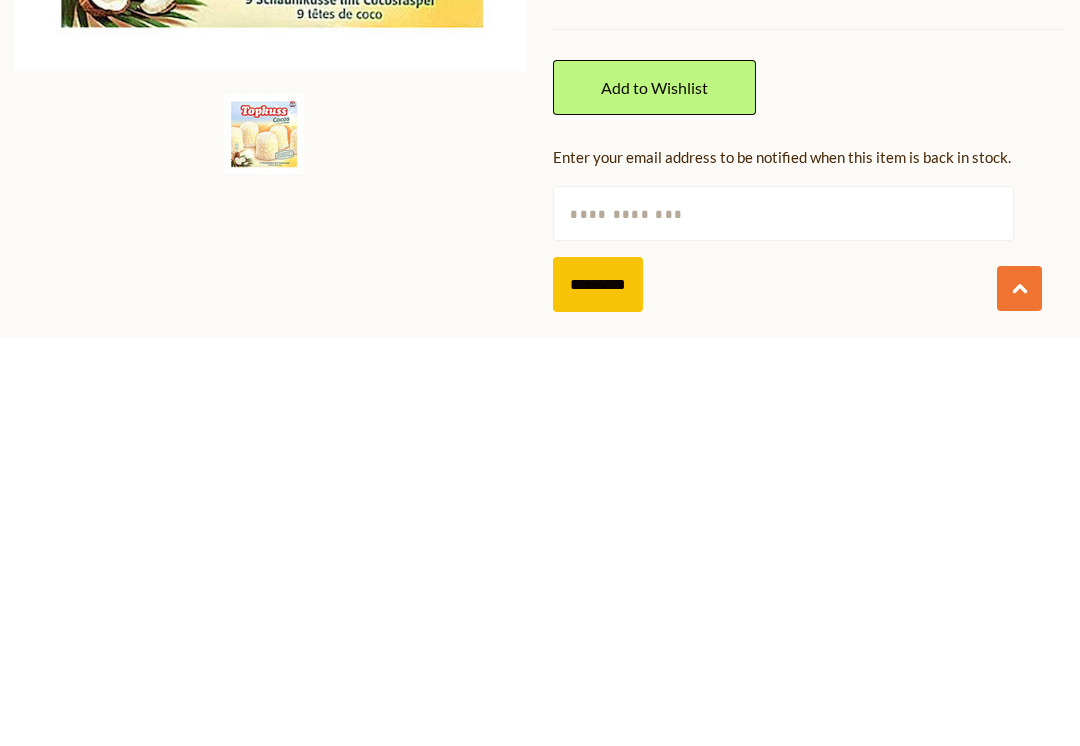 type on "**********" 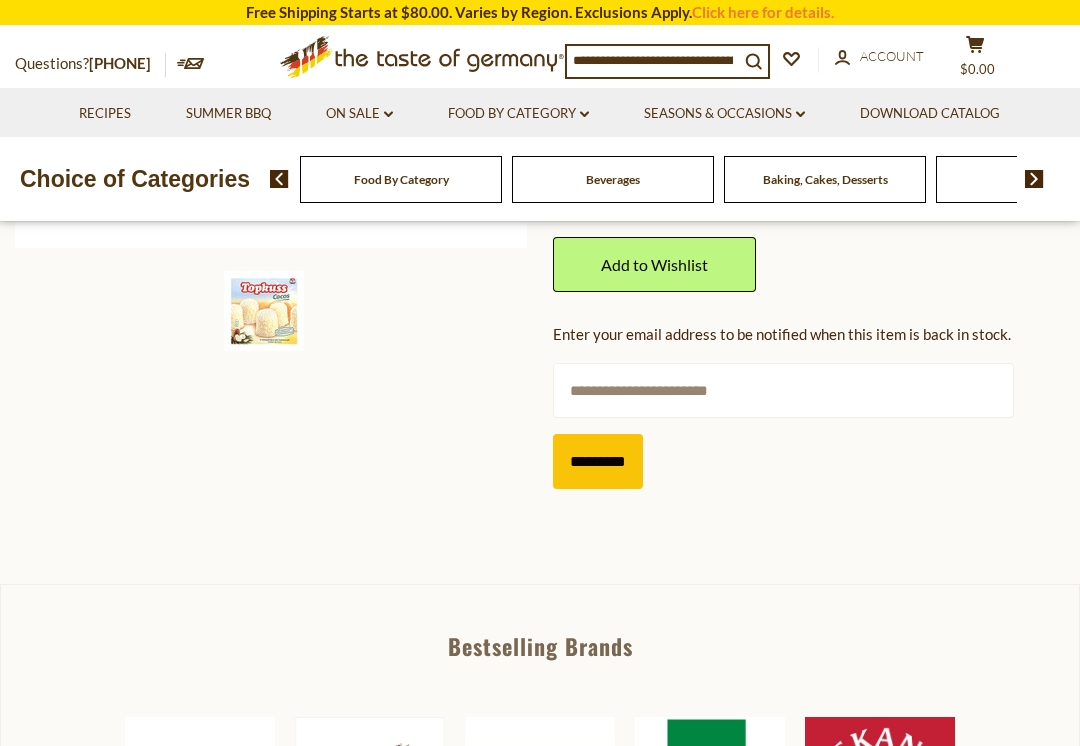 scroll, scrollTop: 586, scrollLeft: 0, axis: vertical 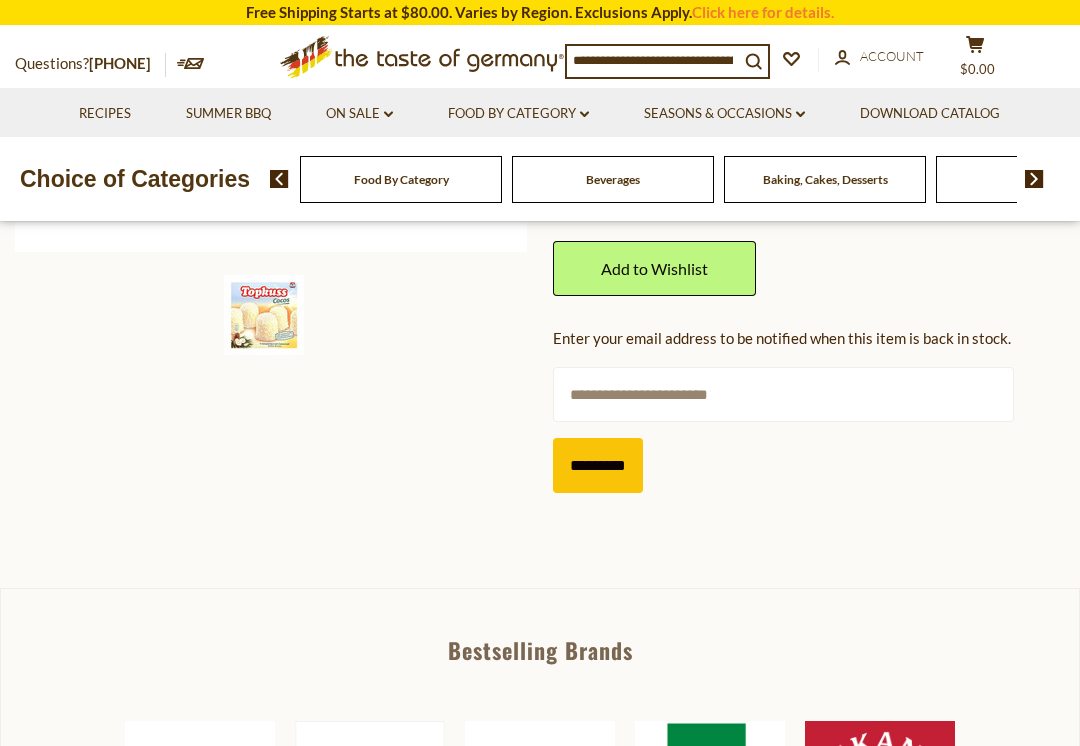 click on "*********" at bounding box center [598, 465] 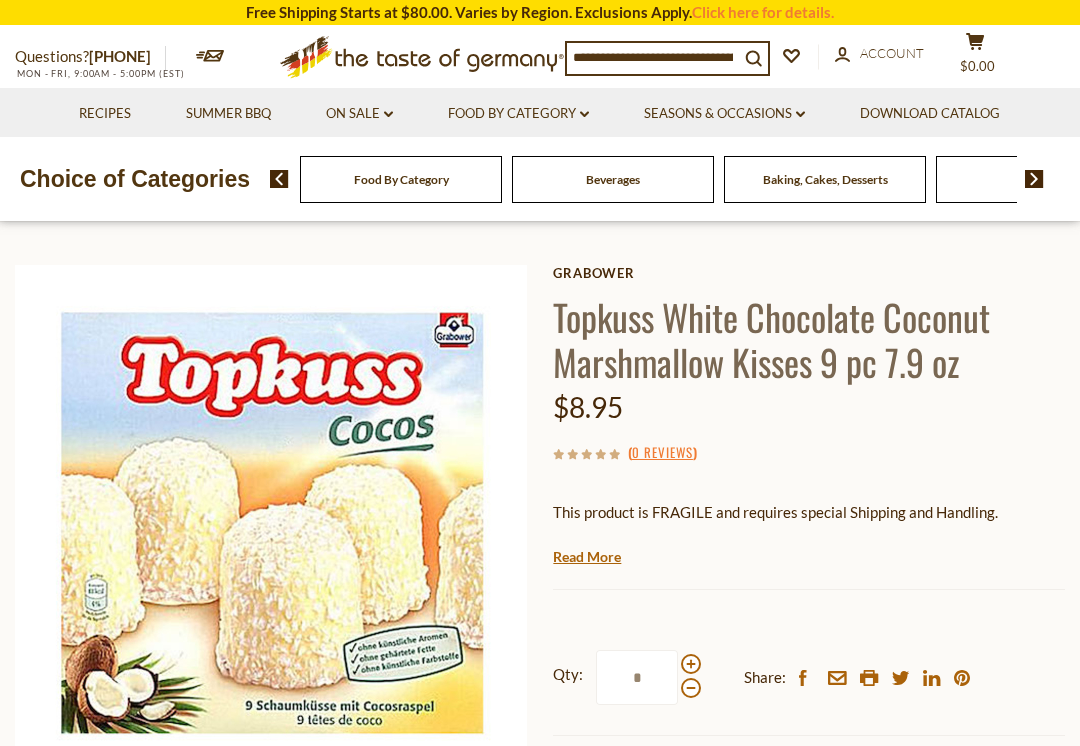 scroll, scrollTop: 60, scrollLeft: 0, axis: vertical 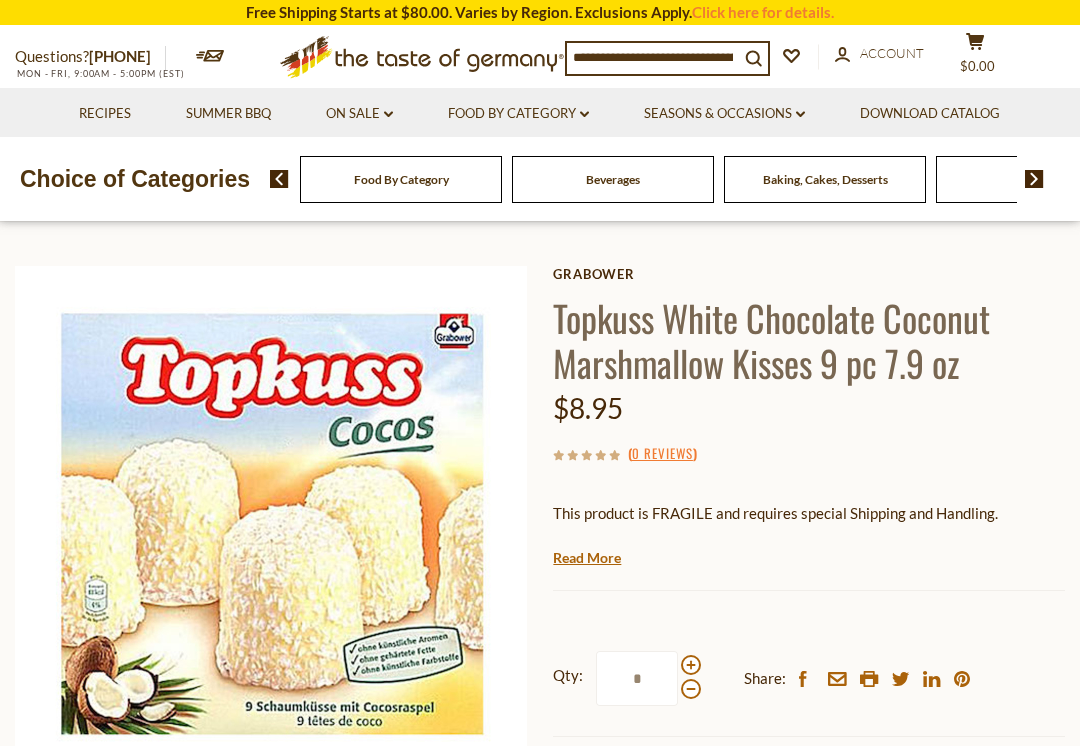 click on "Account" at bounding box center (892, 53) 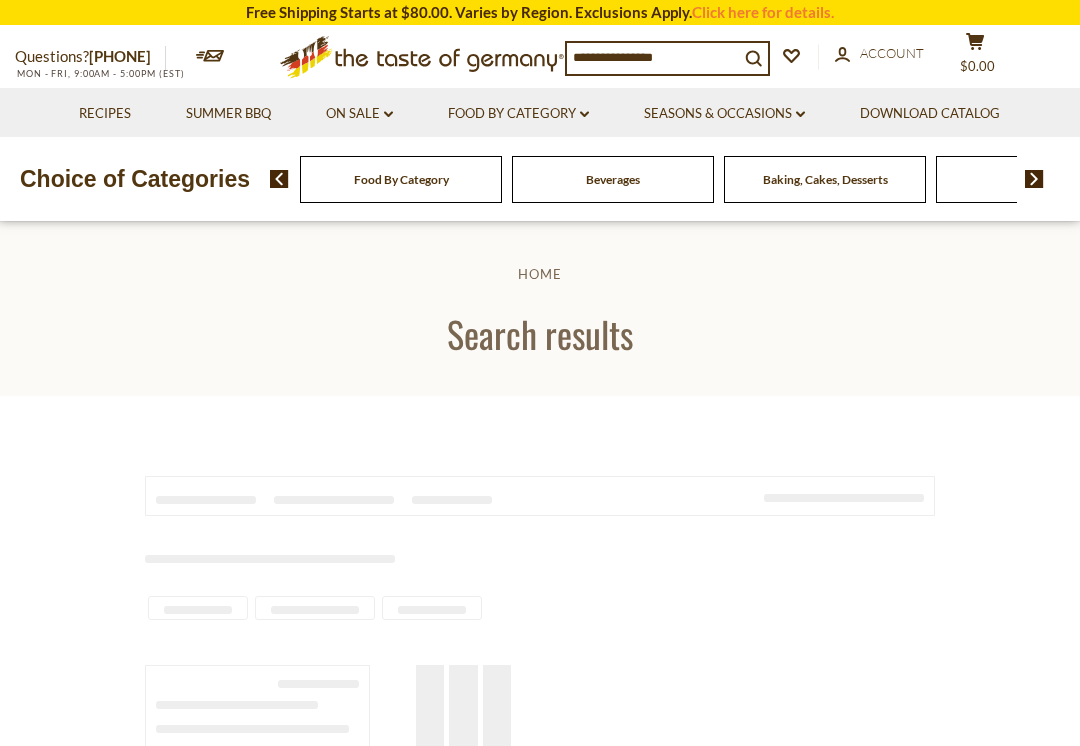 scroll, scrollTop: 0, scrollLeft: 0, axis: both 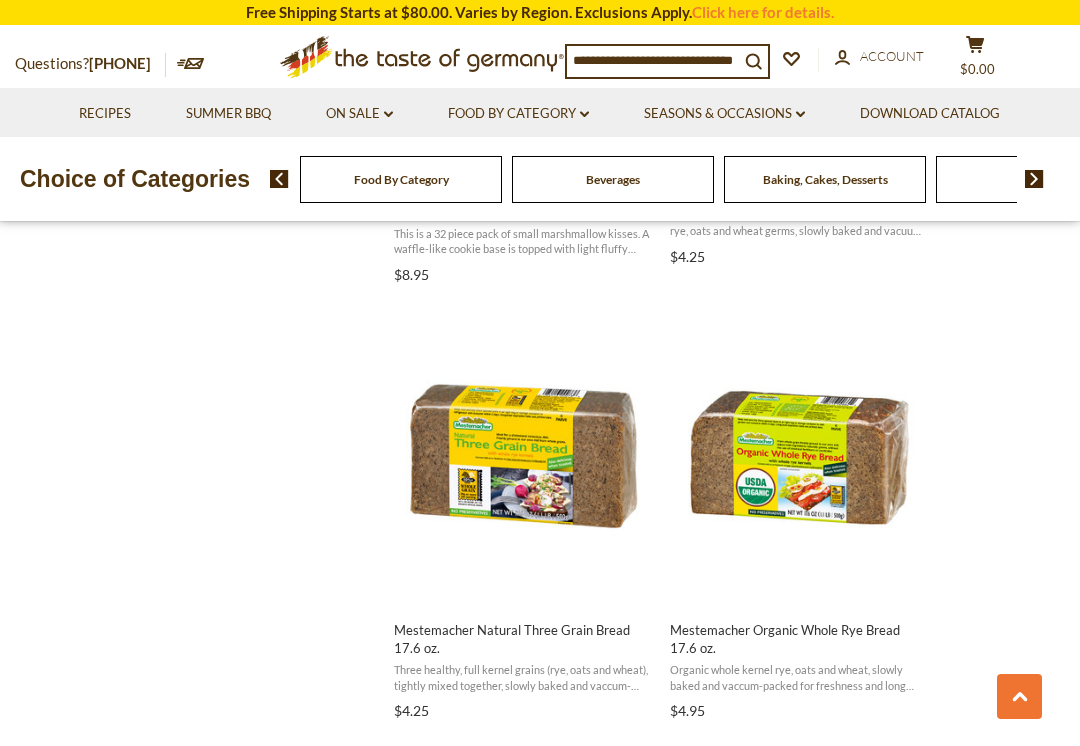 click at bounding box center [653, 60] 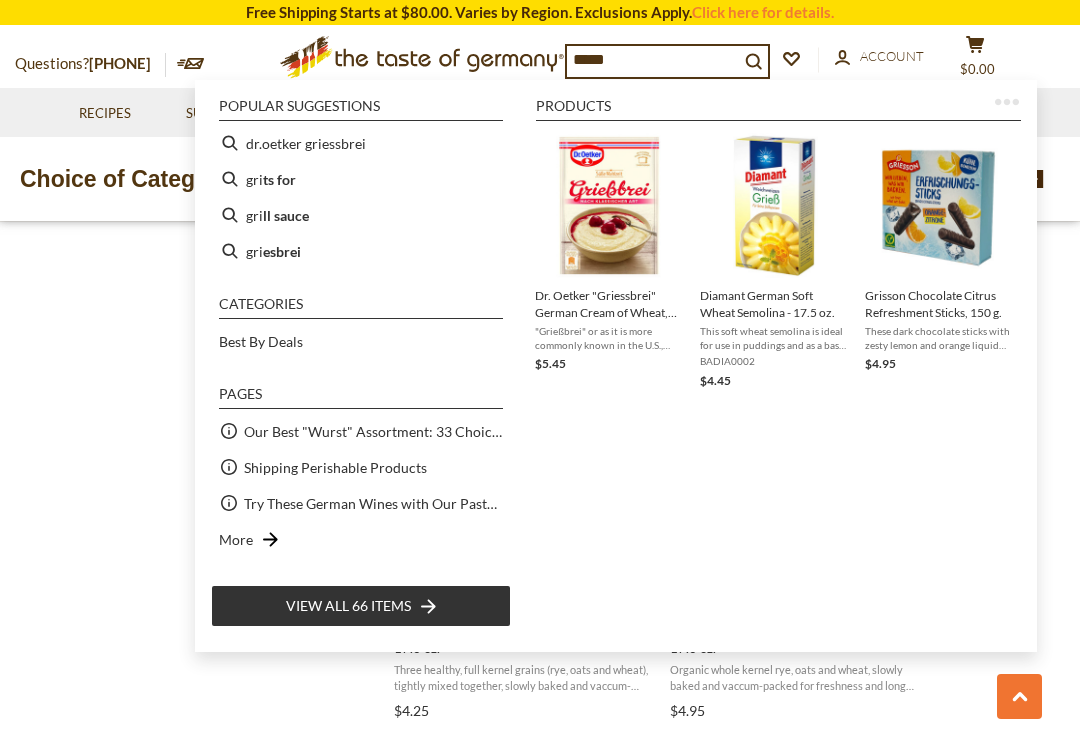 type on "******" 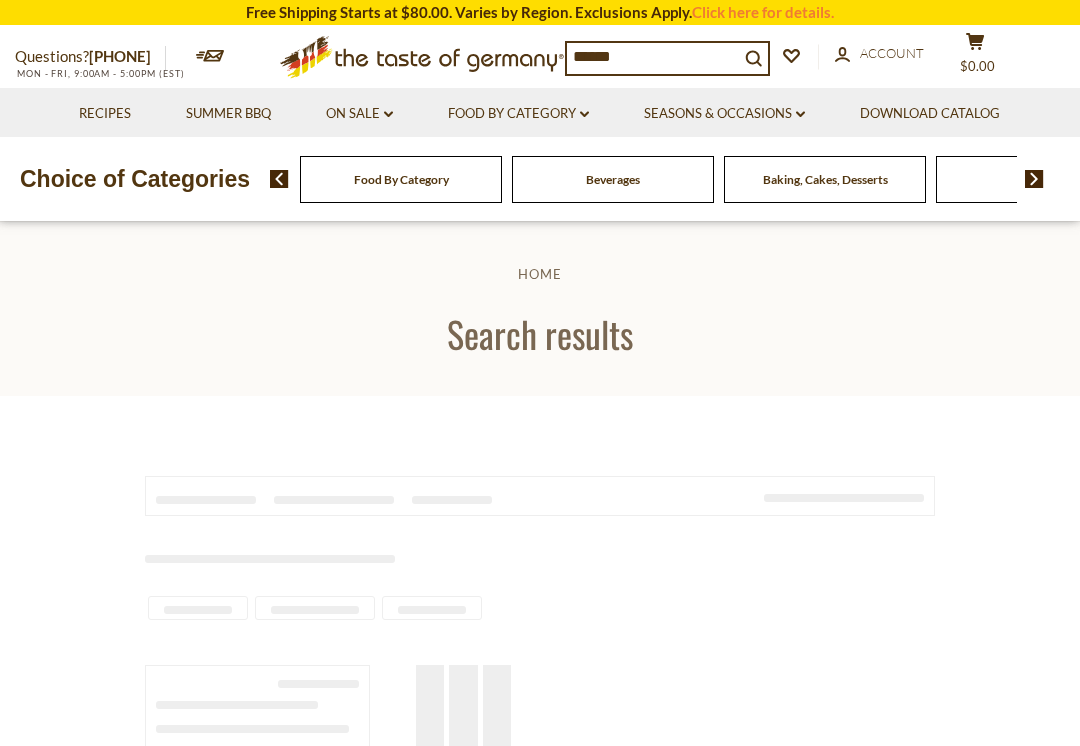 scroll, scrollTop: 0, scrollLeft: 0, axis: both 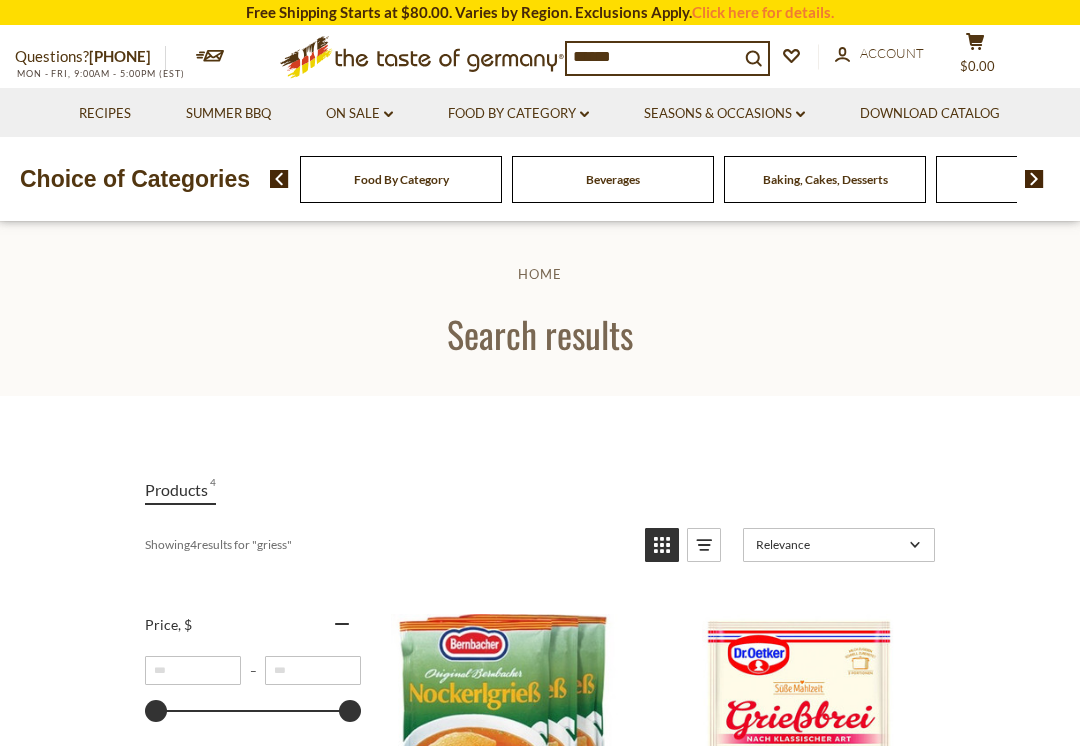 click on "******" at bounding box center (653, 57) 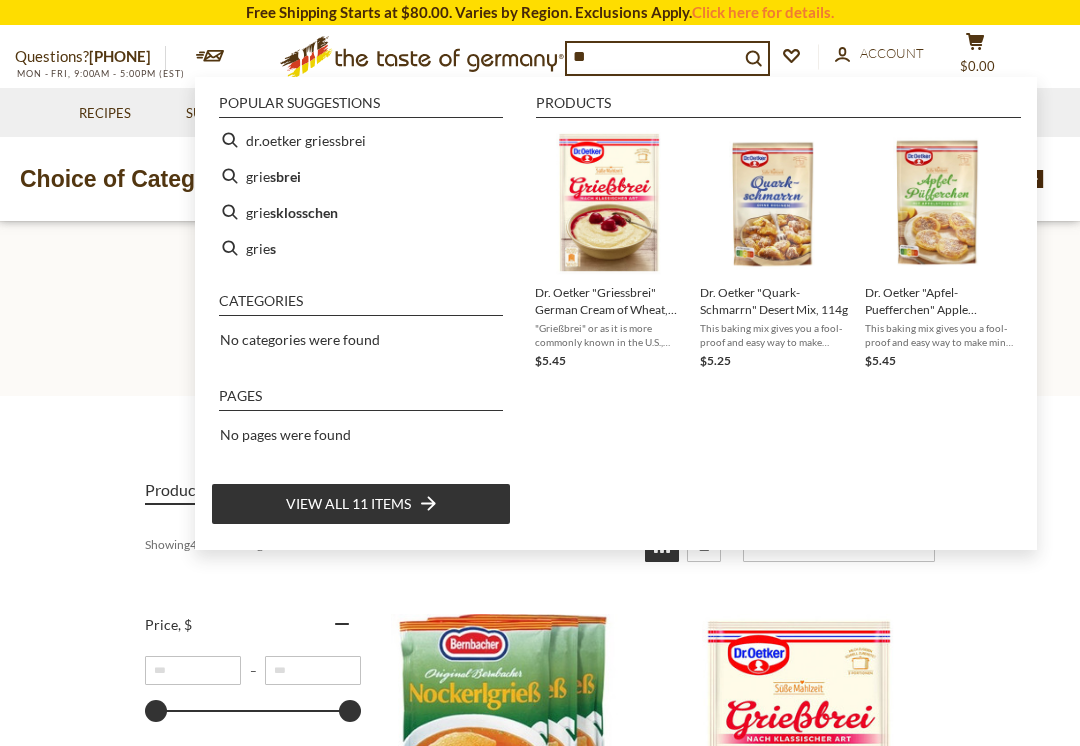 type on "*" 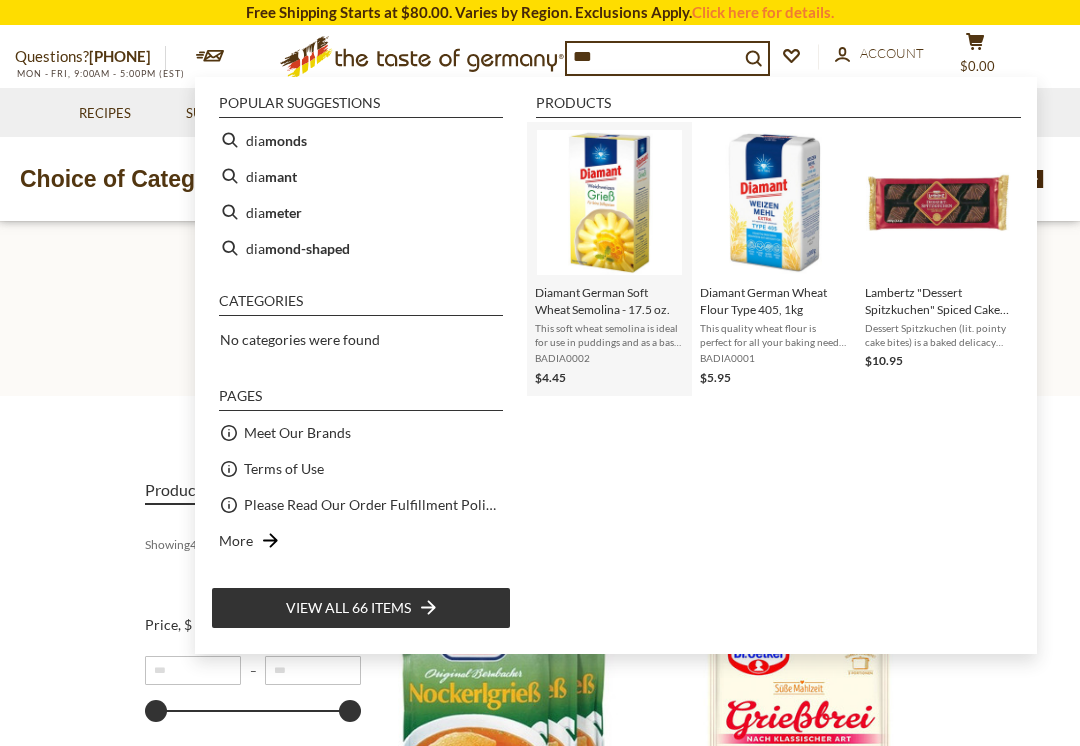 type on "***" 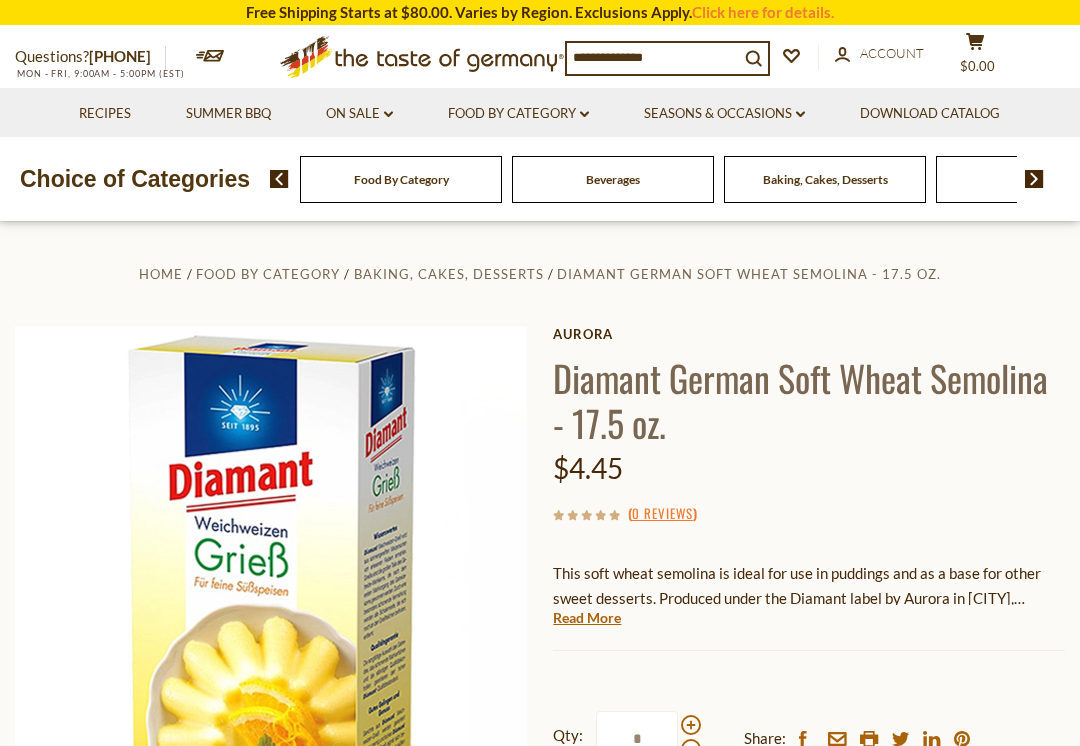 scroll, scrollTop: 0, scrollLeft: 0, axis: both 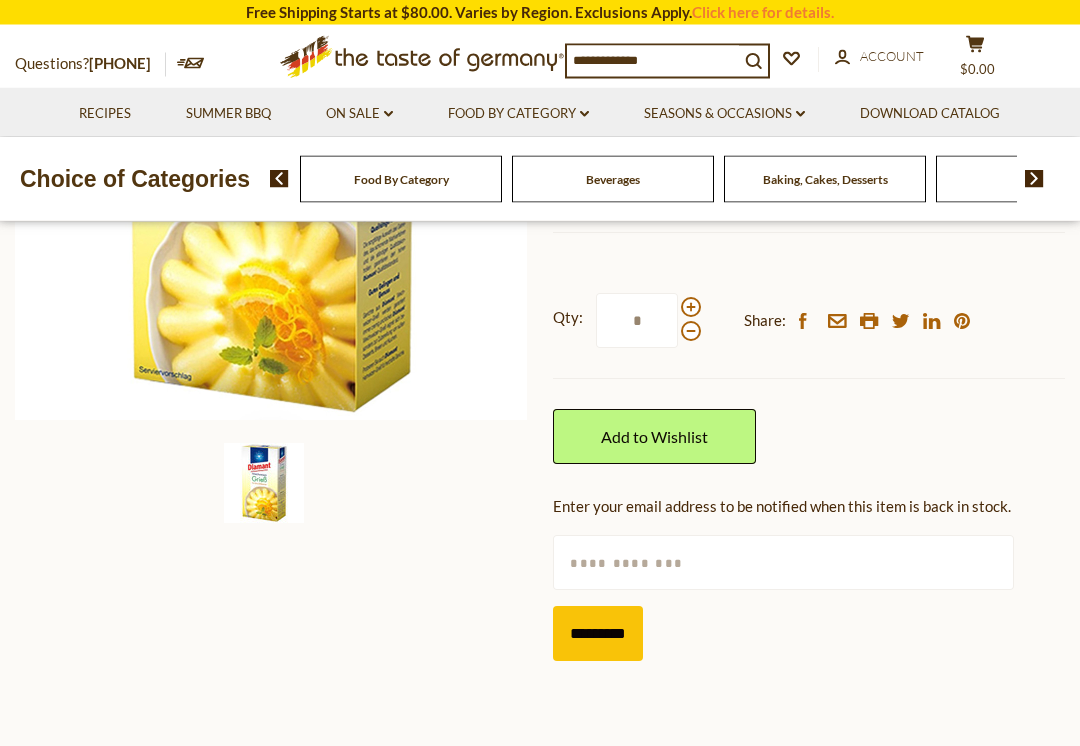 click at bounding box center [691, 308] 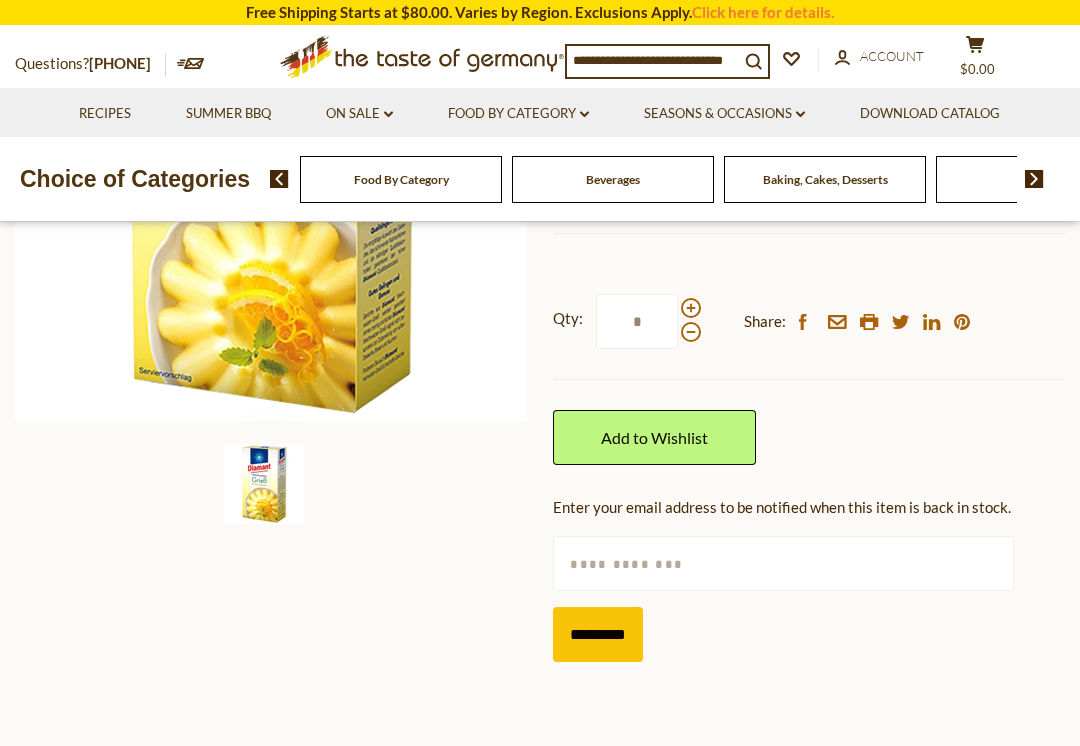 click at bounding box center (691, 332) 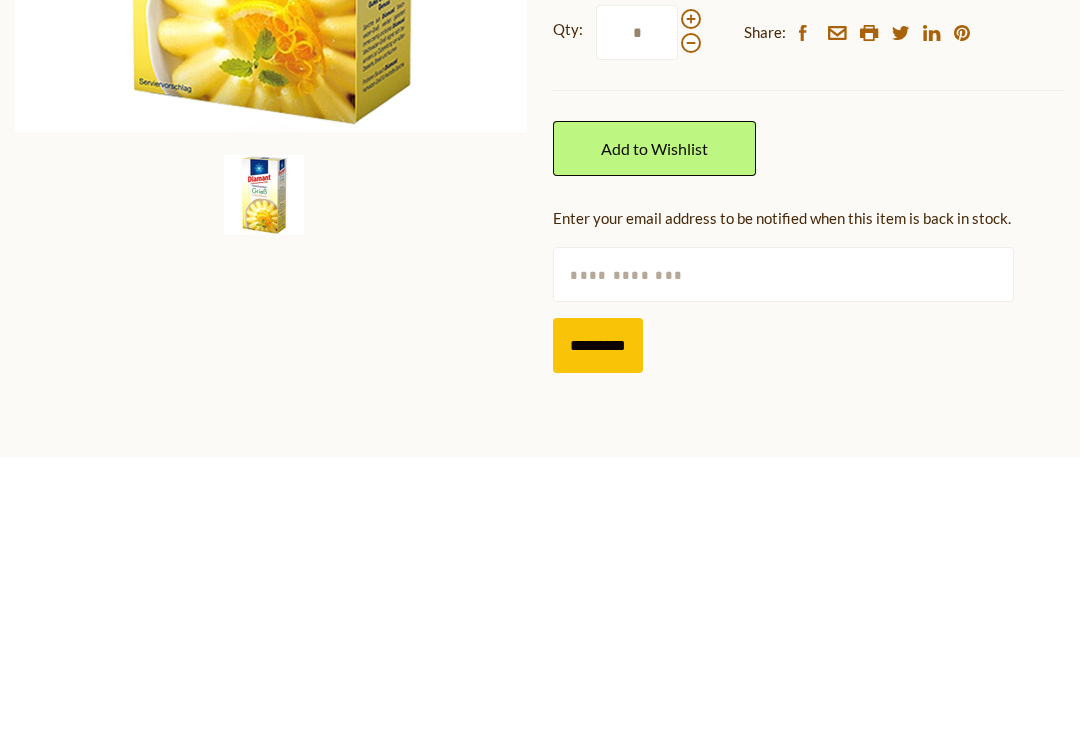 click on "Add to Wishlist" at bounding box center [654, 437] 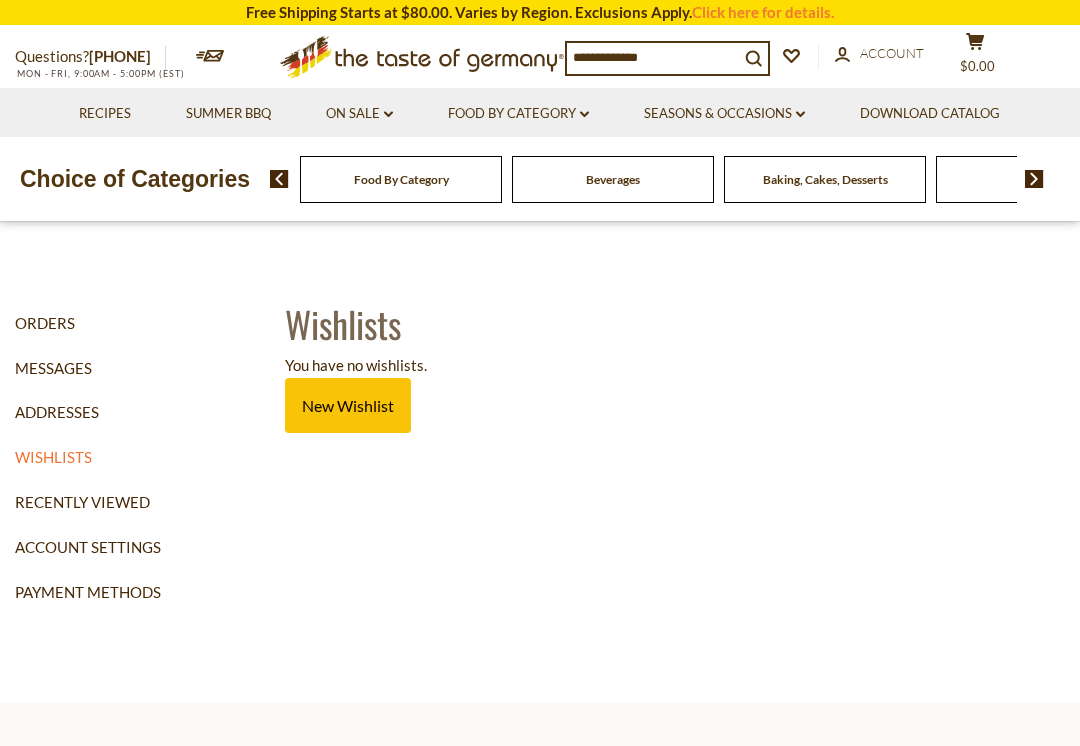 scroll, scrollTop: 0, scrollLeft: 0, axis: both 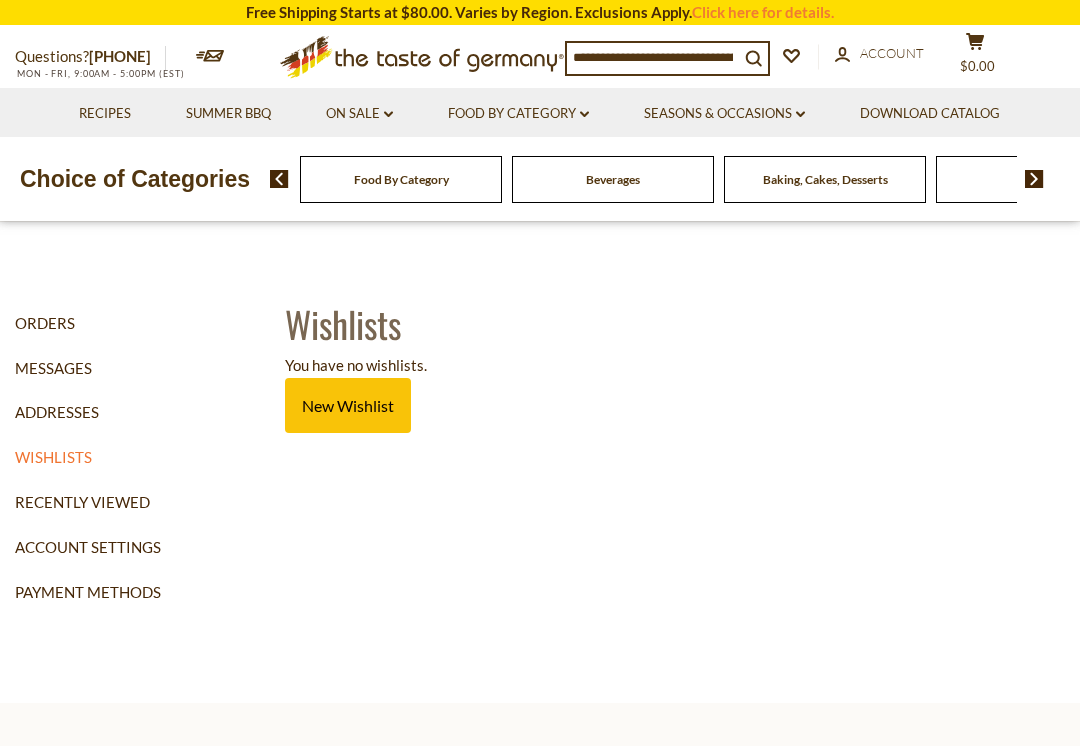 click on "New Wishlist" at bounding box center (348, 405) 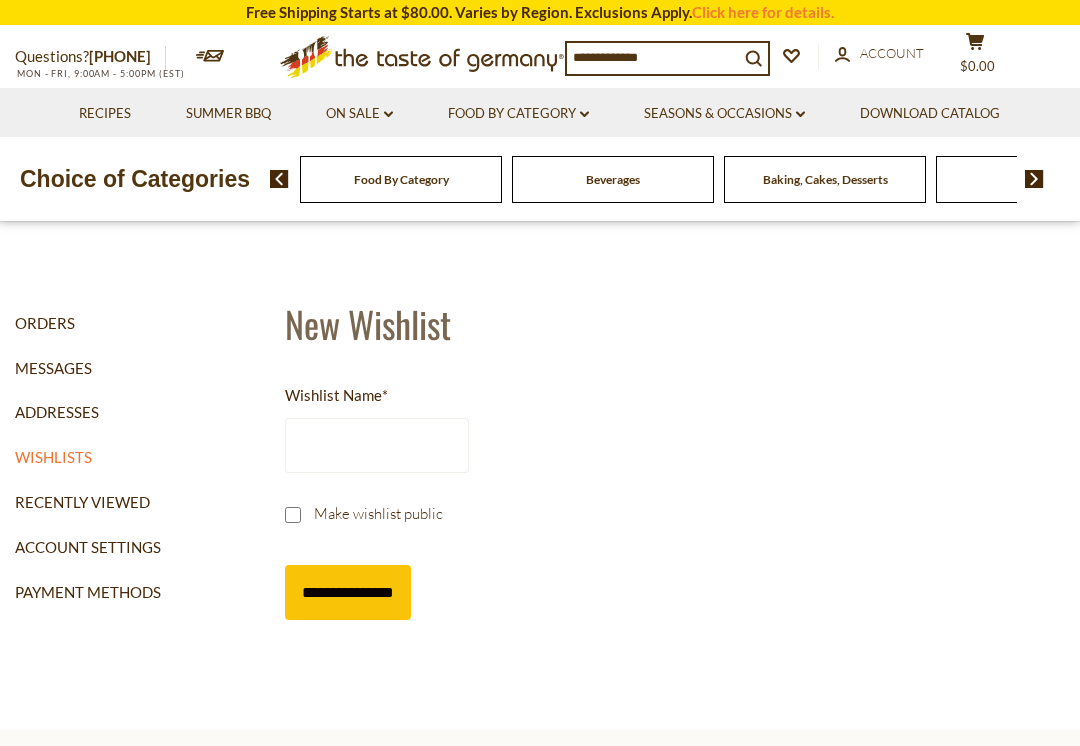 scroll, scrollTop: 0, scrollLeft: 0, axis: both 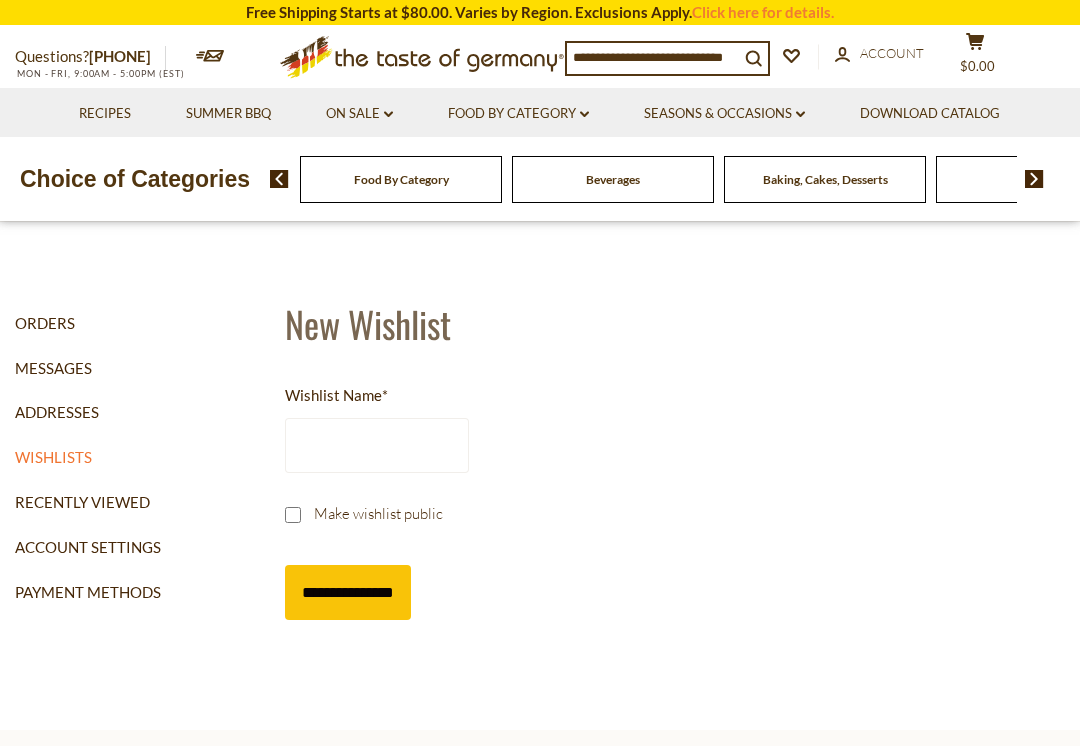 click on "Wishlist Name
*" at bounding box center (377, 445) 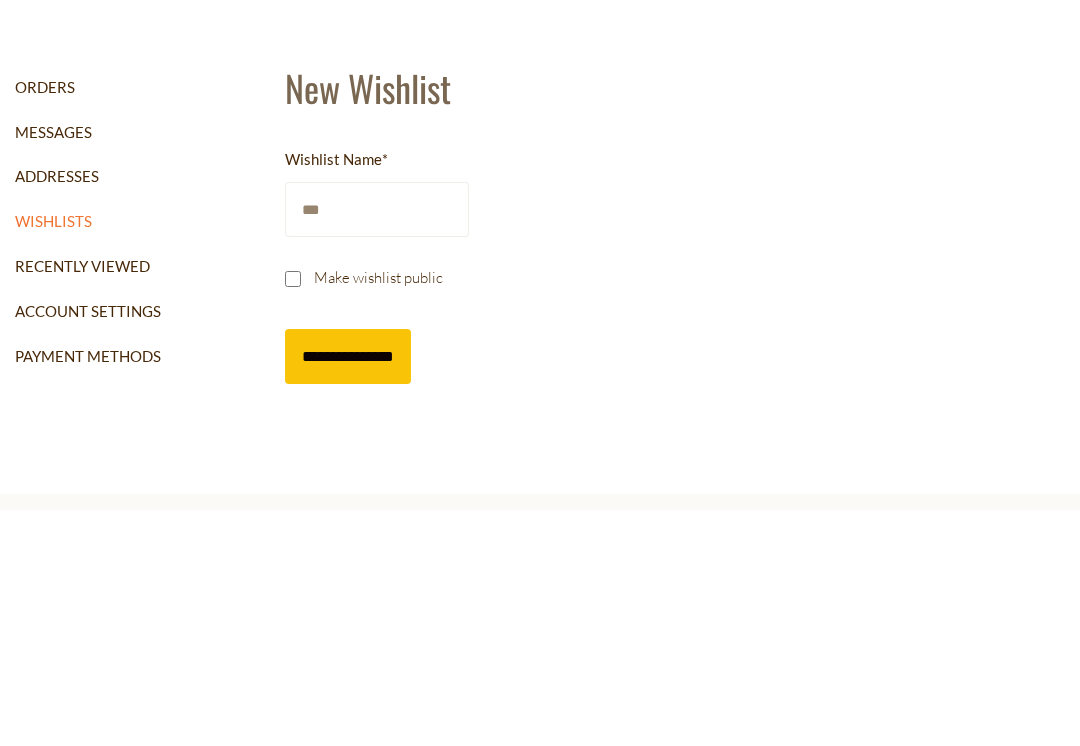 type on "***" 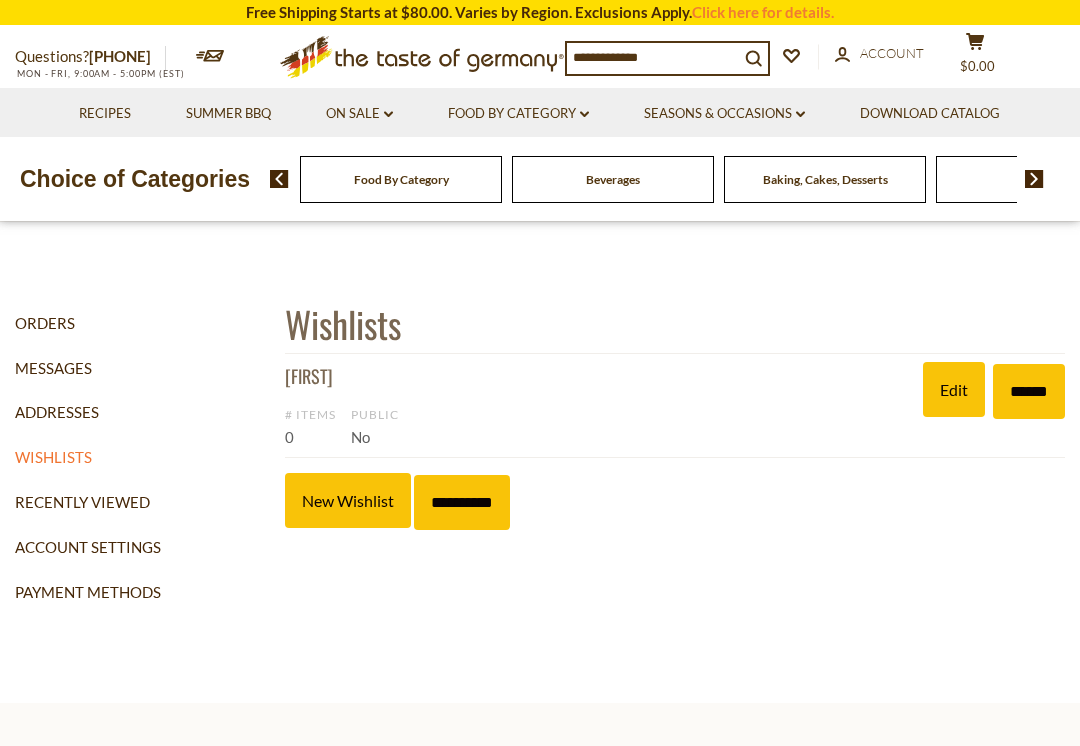 scroll, scrollTop: 0, scrollLeft: 0, axis: both 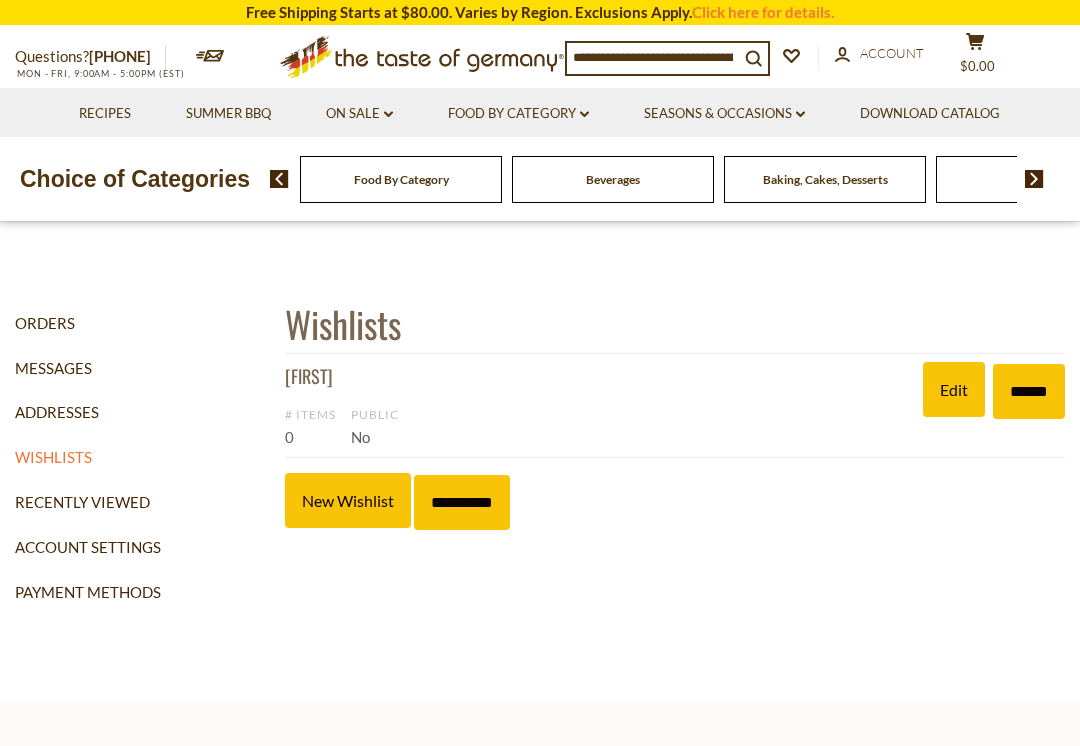 click at bounding box center (653, 57) 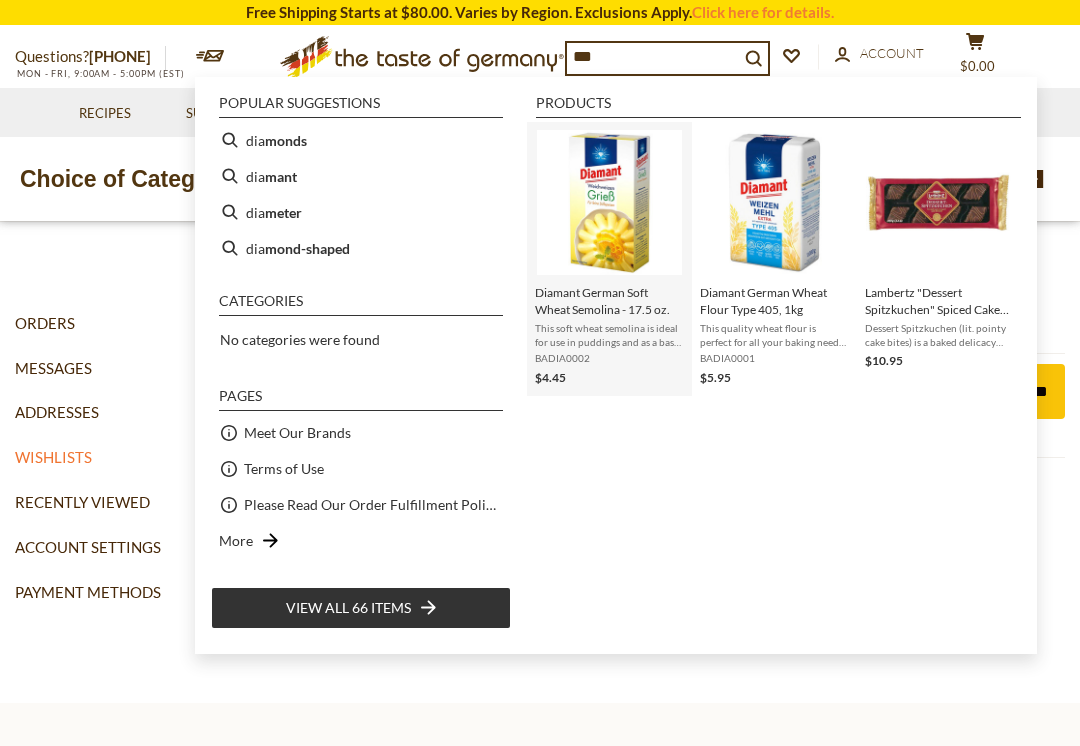 type on "***" 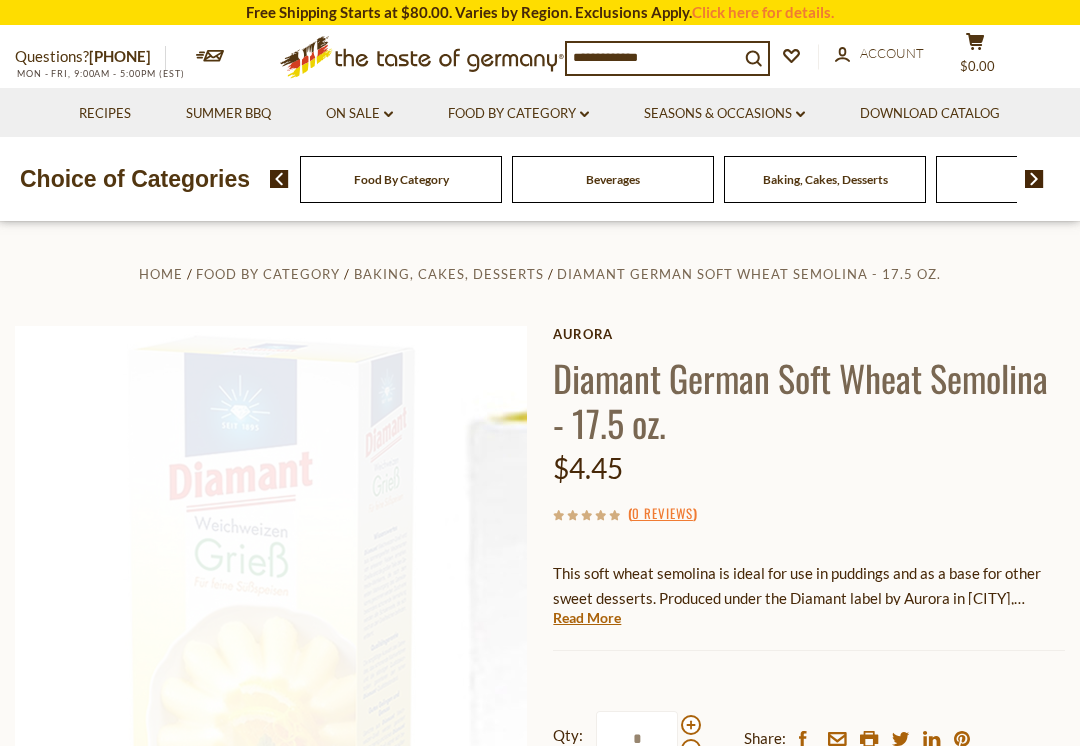 scroll, scrollTop: 0, scrollLeft: 0, axis: both 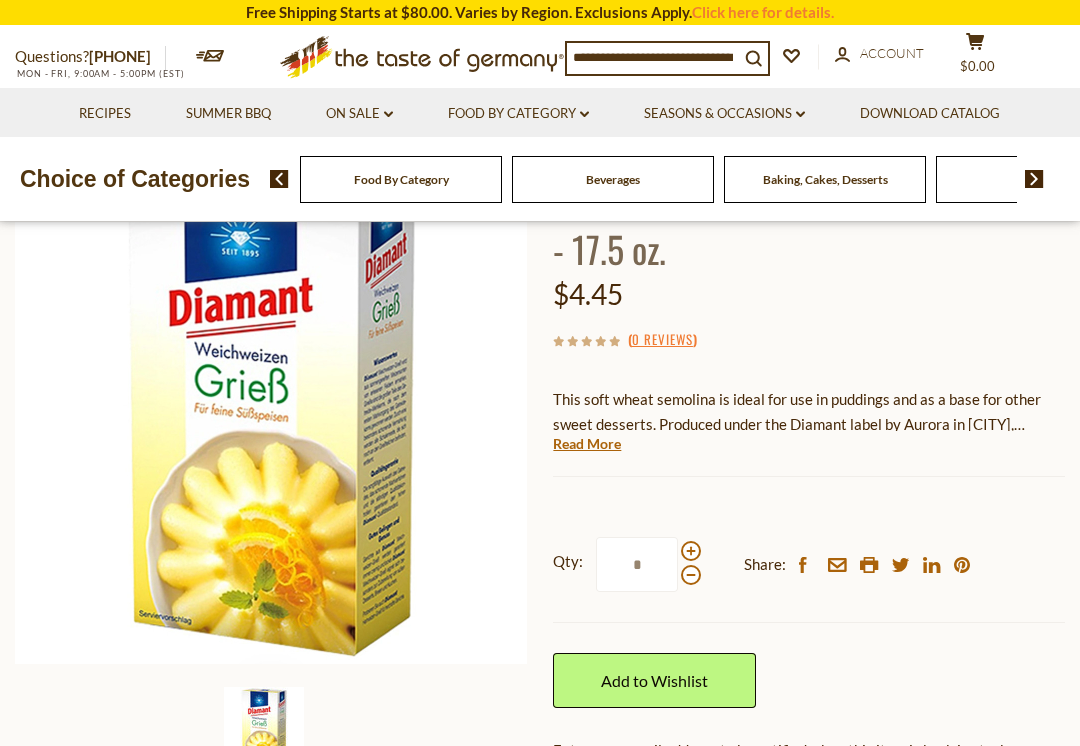 click at bounding box center (691, 551) 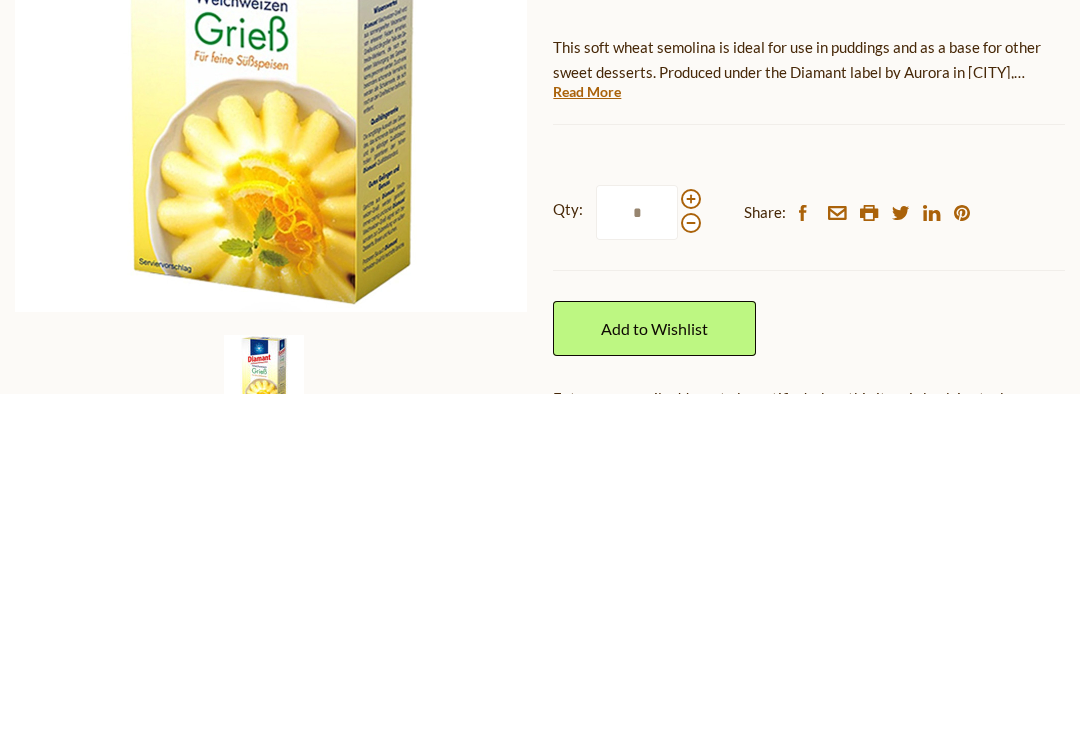 click at bounding box center (691, 575) 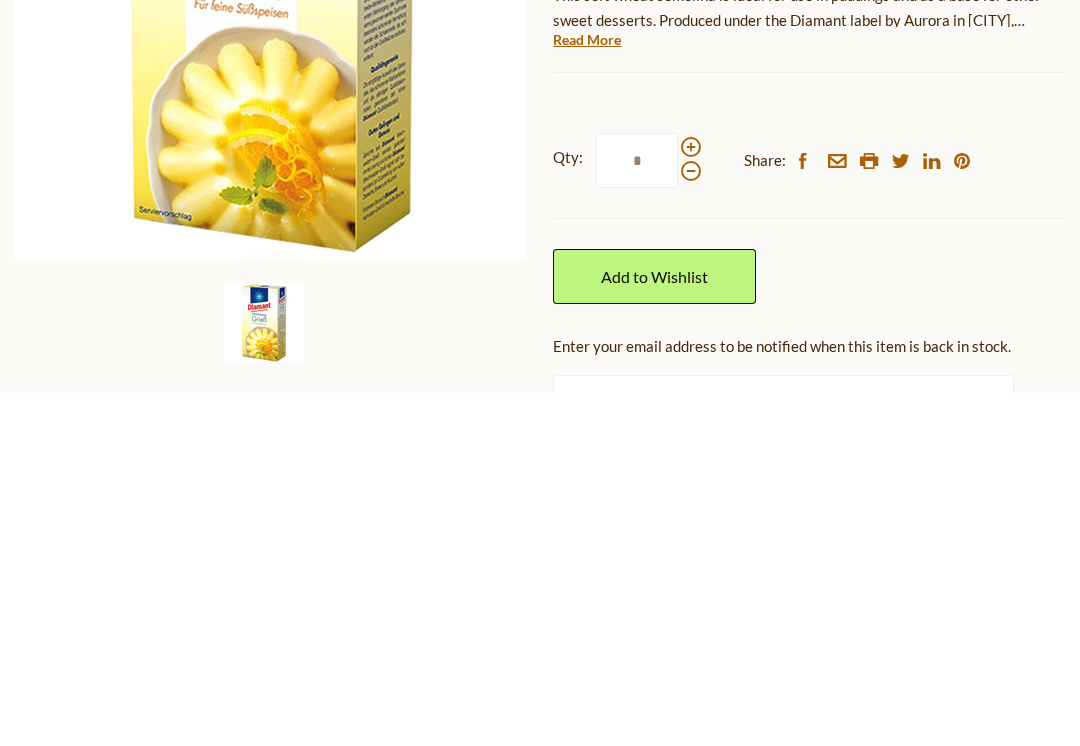 click on "Add to Wishlist" at bounding box center (654, 629) 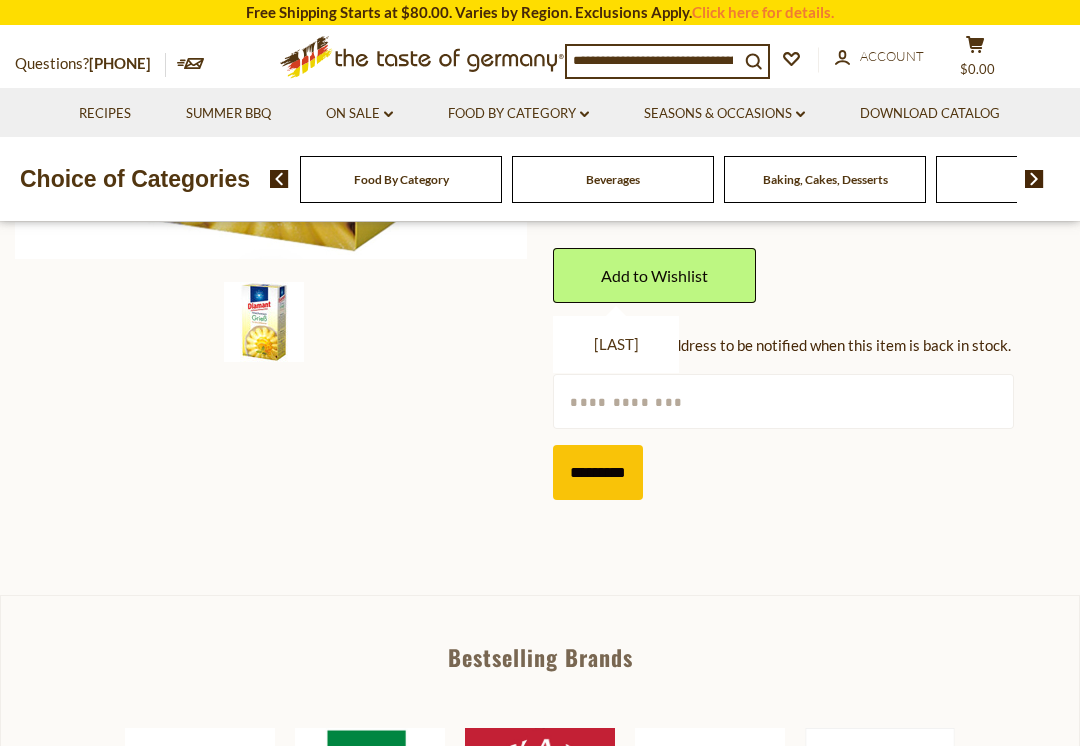 click on "[FIRST]" at bounding box center (616, 344) 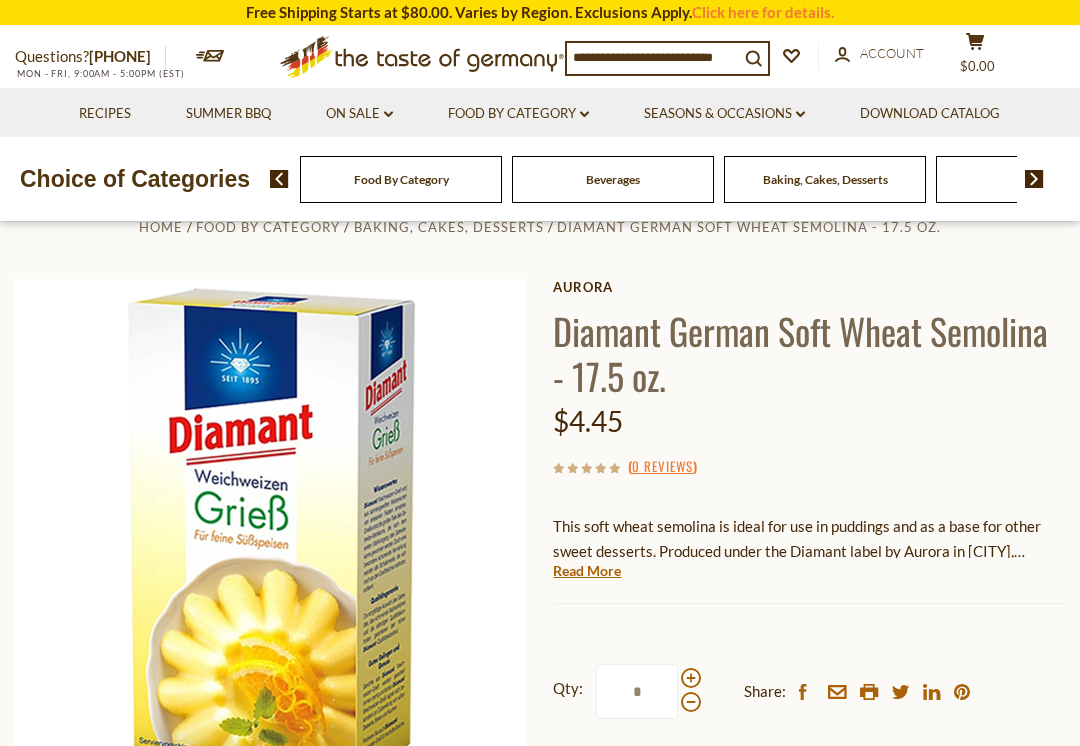 scroll, scrollTop: 43, scrollLeft: 0, axis: vertical 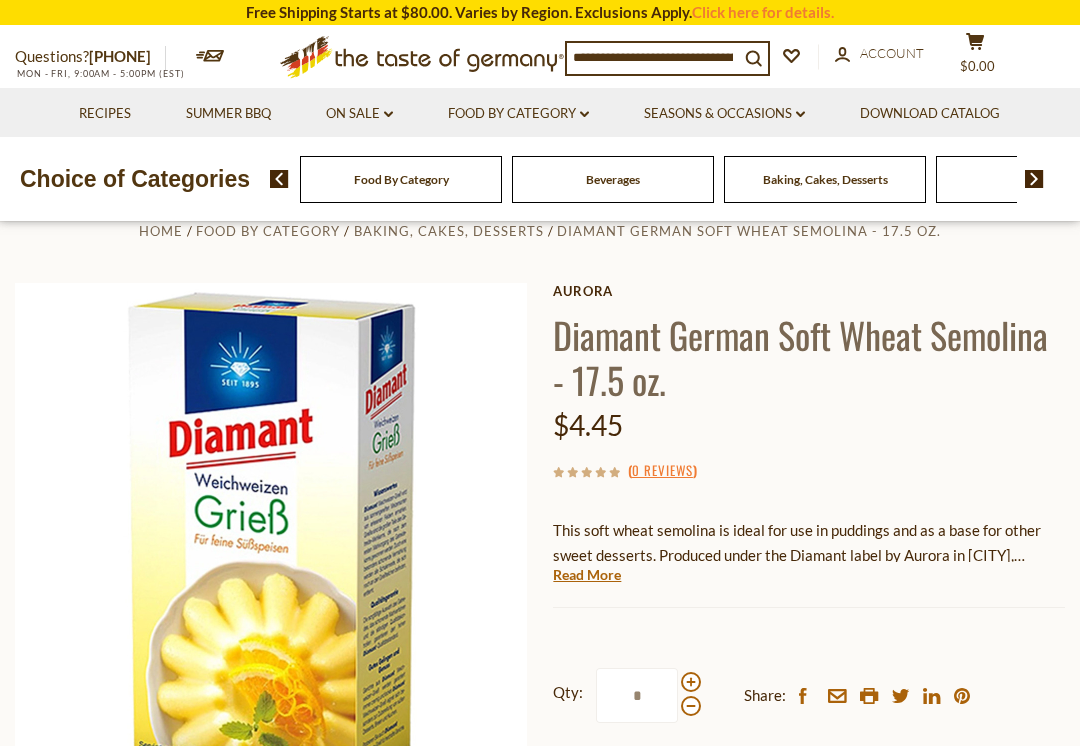 click at bounding box center [653, 57] 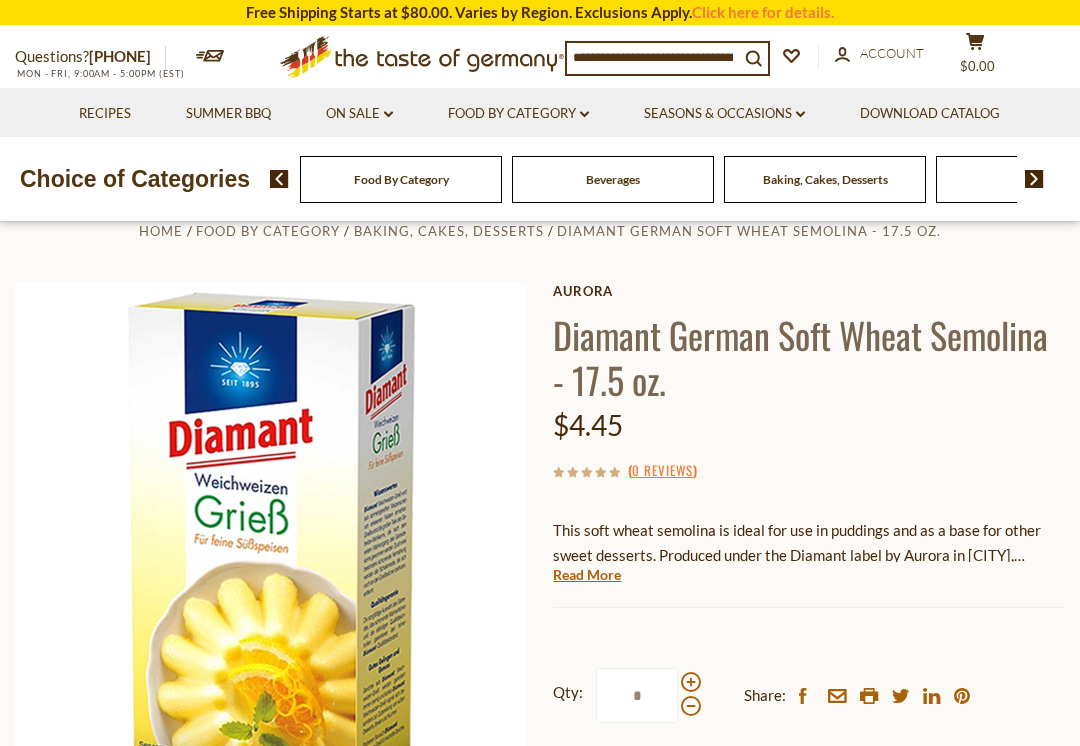 scroll, scrollTop: 42, scrollLeft: 0, axis: vertical 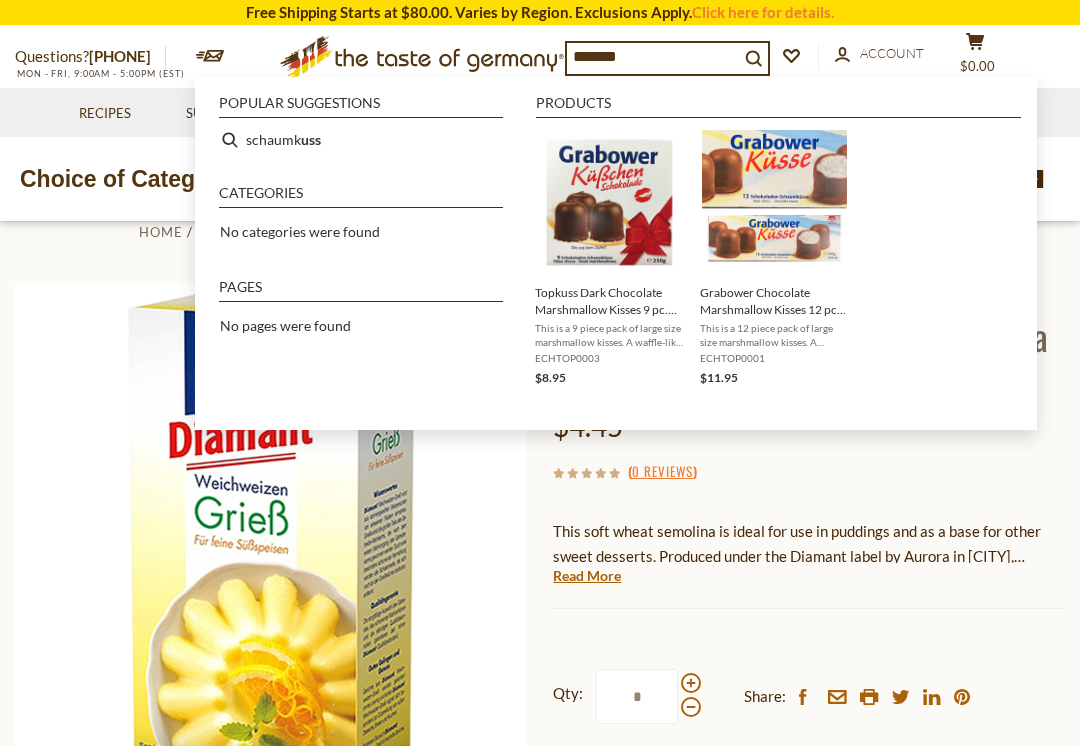 type on "*******" 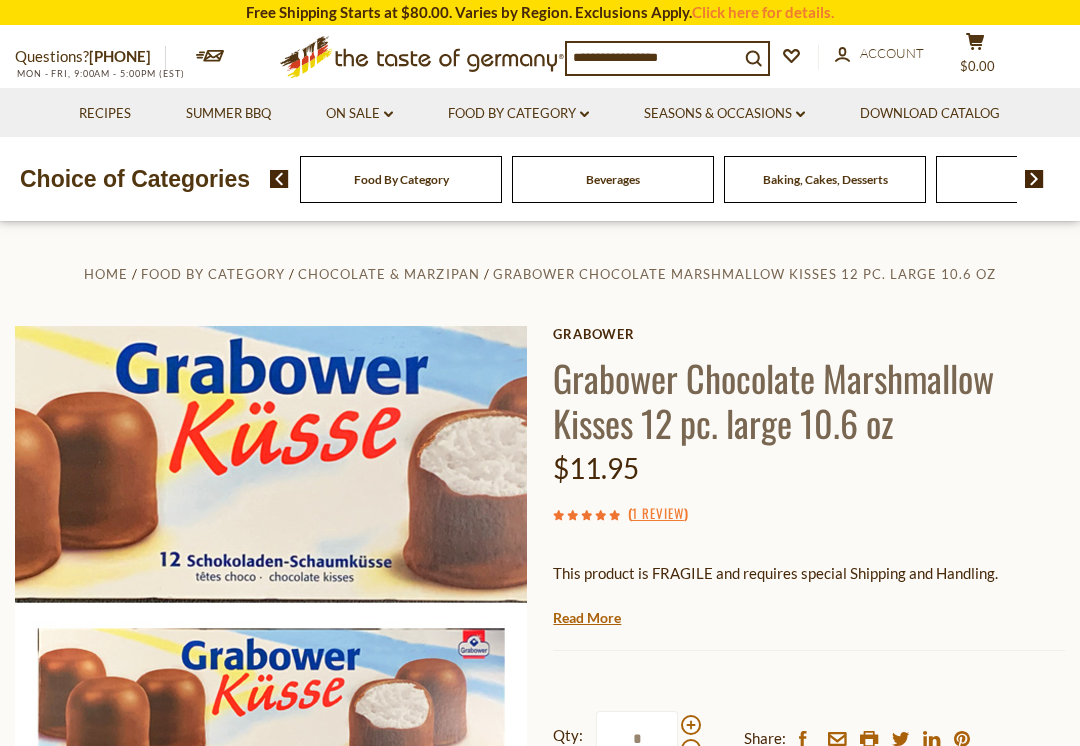 scroll, scrollTop: 0, scrollLeft: 0, axis: both 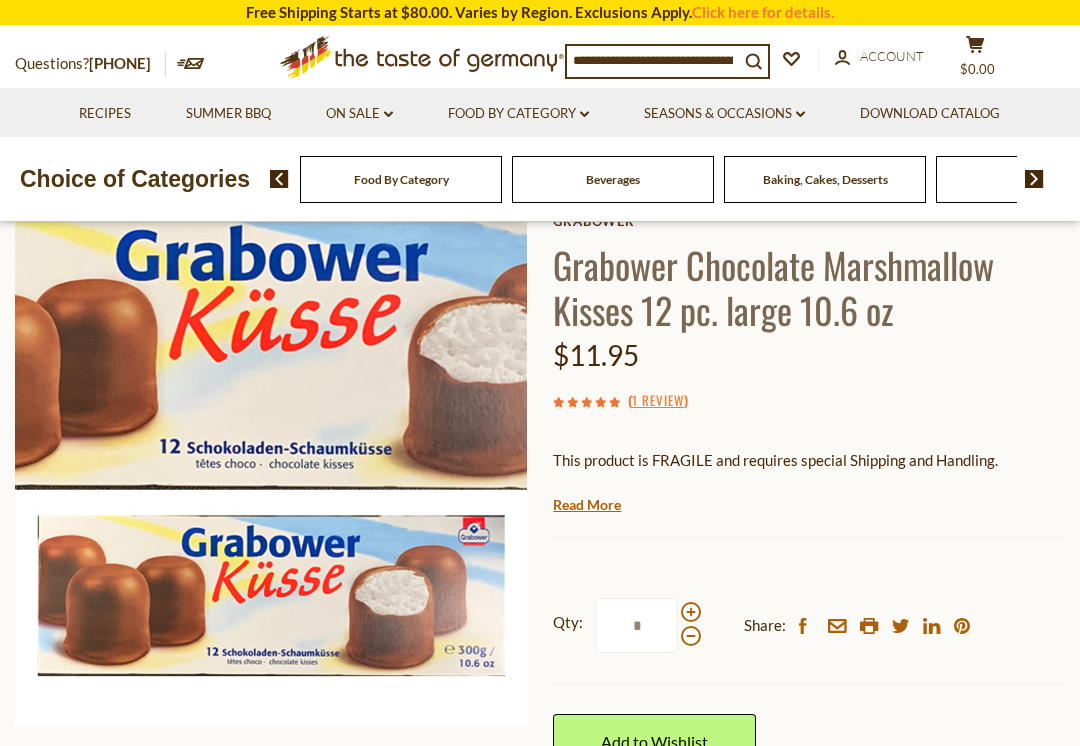 click at bounding box center (691, 612) 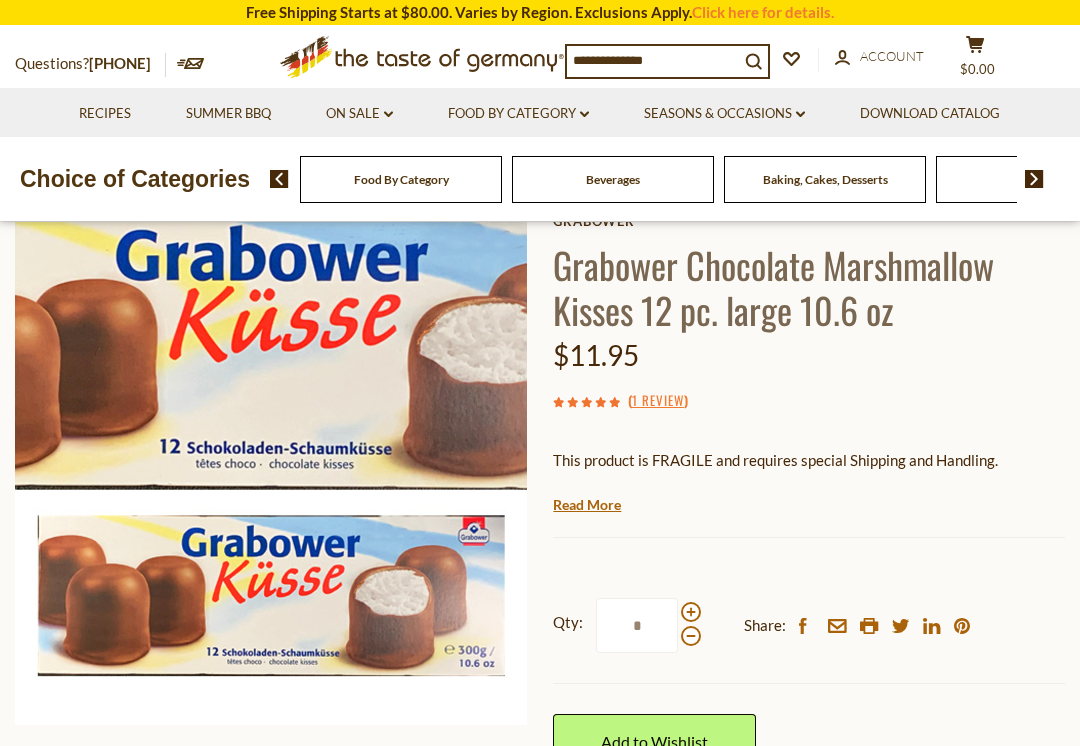 scroll, scrollTop: 173, scrollLeft: 0, axis: vertical 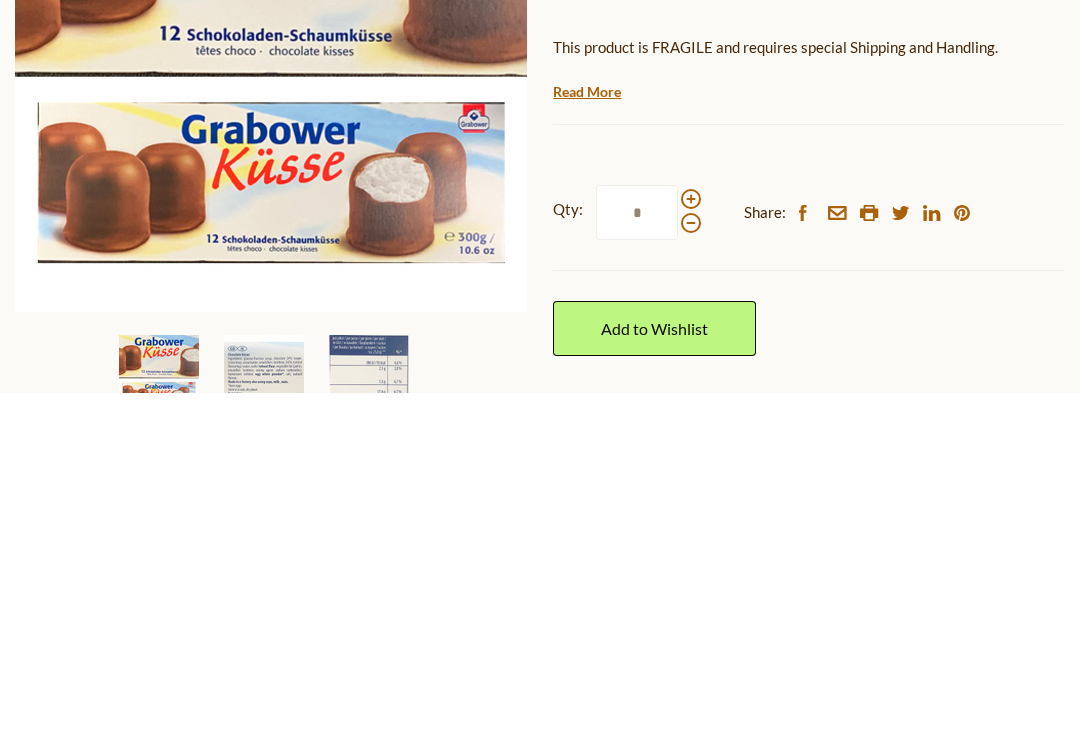 click at bounding box center [691, 576] 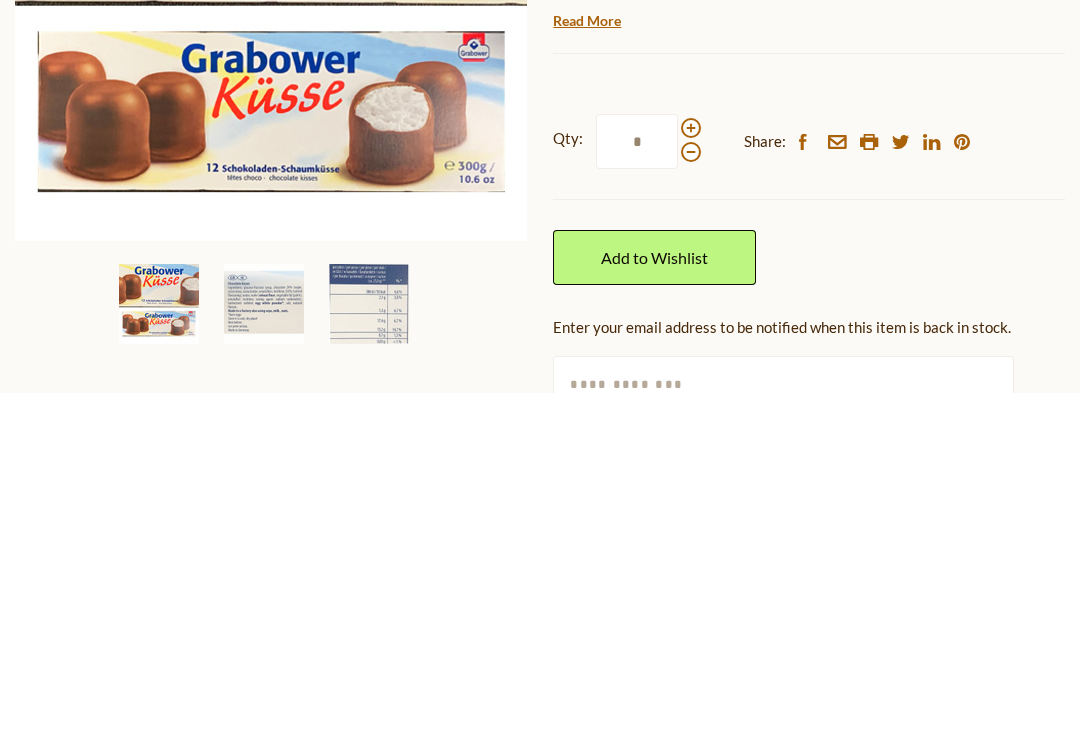 scroll, scrollTop: 250, scrollLeft: 0, axis: vertical 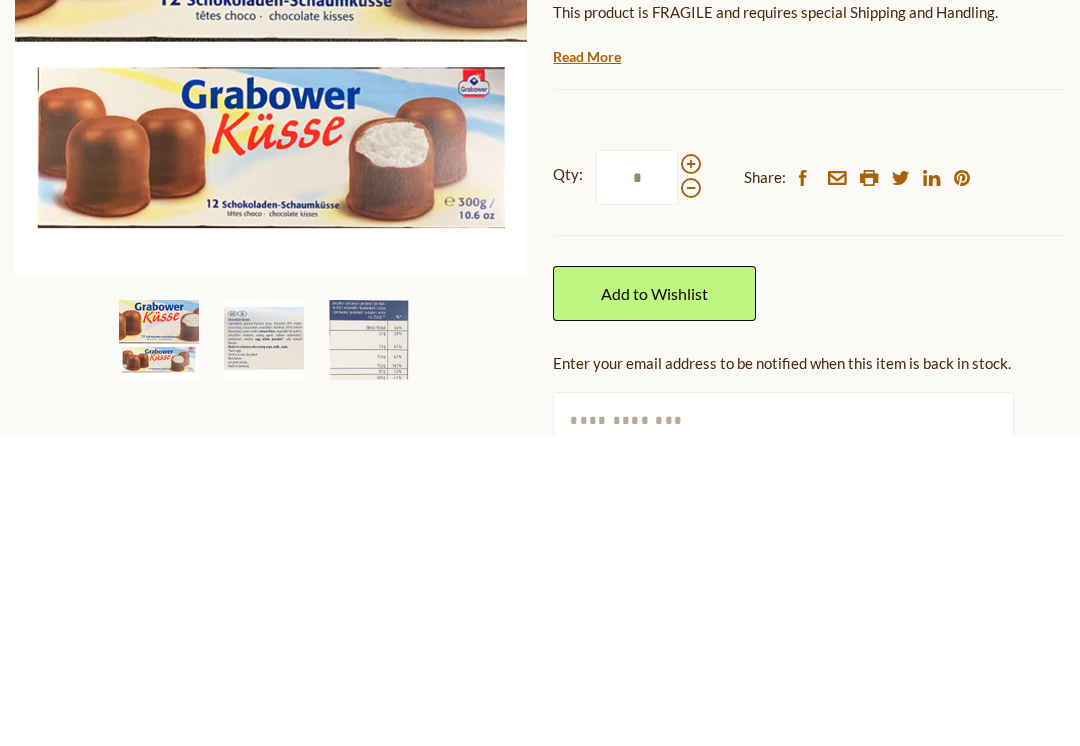 click at bounding box center (691, 499) 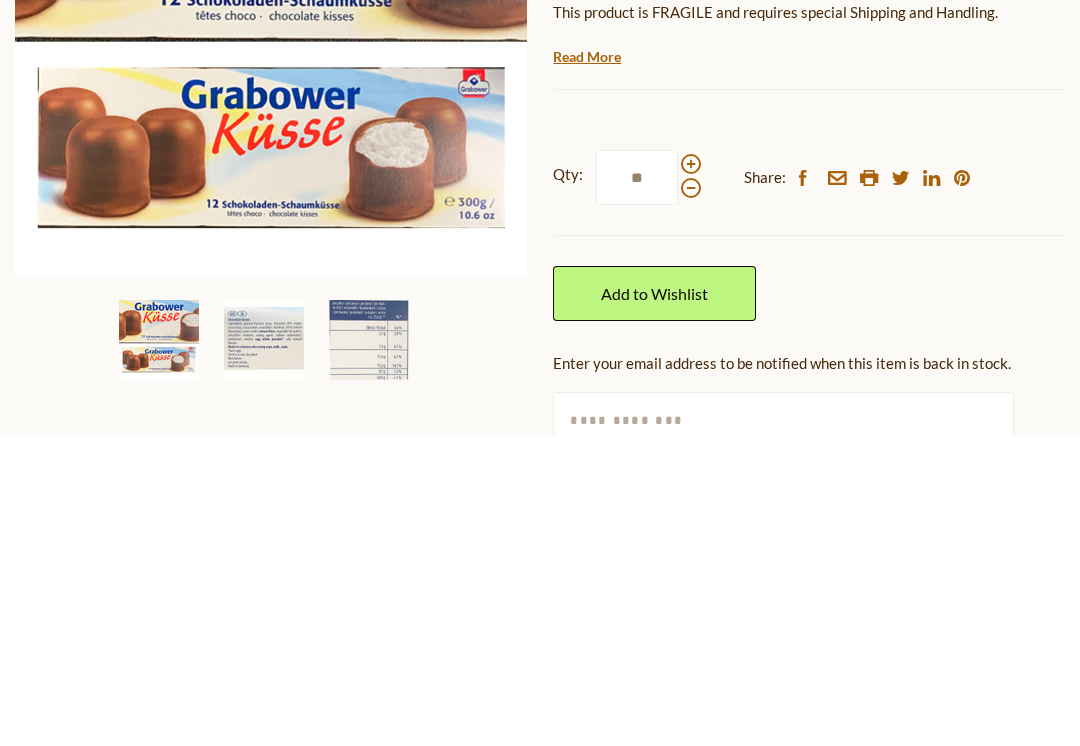 type on "*" 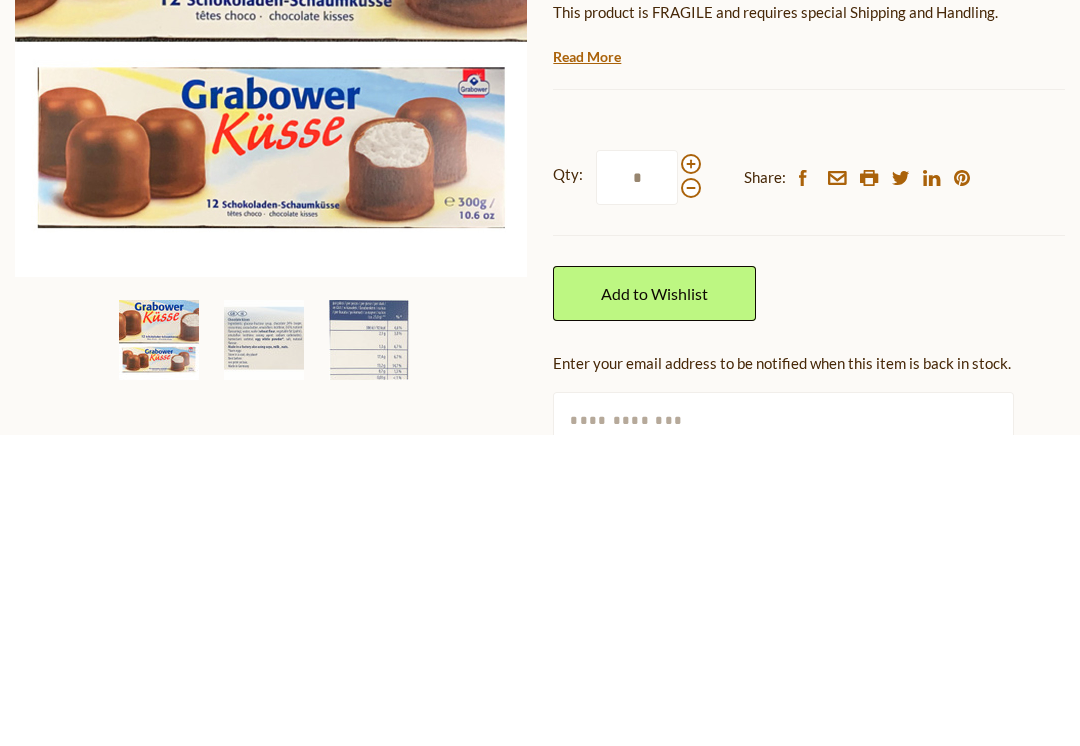 type on "*" 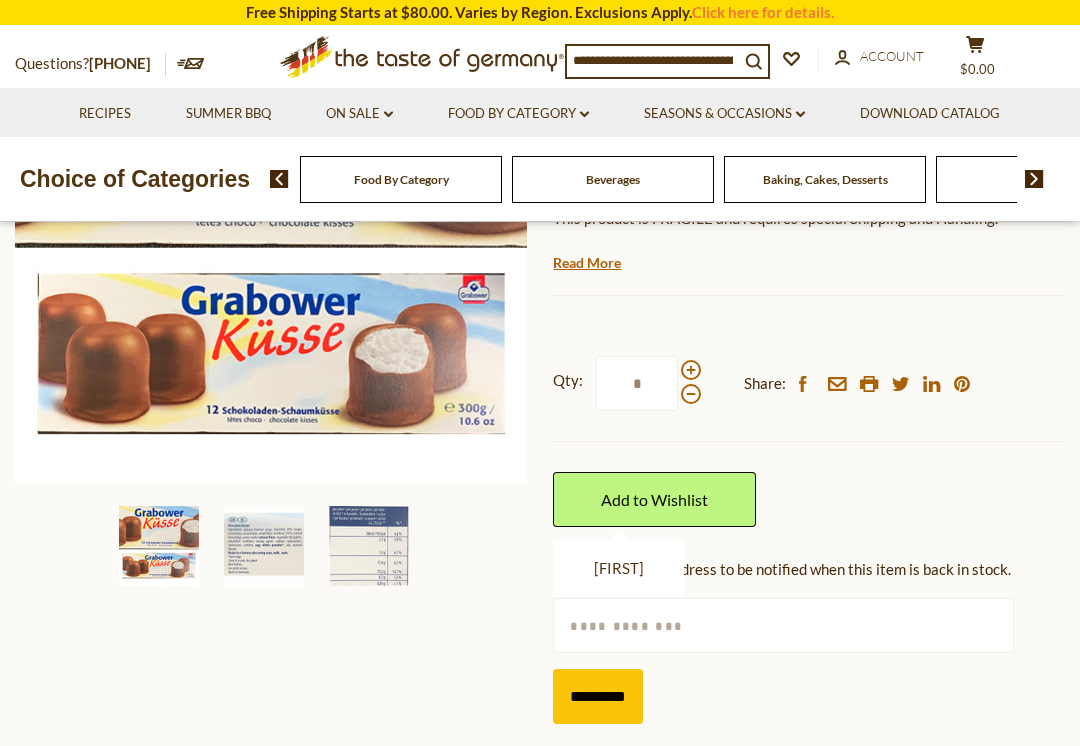 scroll, scrollTop: 346, scrollLeft: 0, axis: vertical 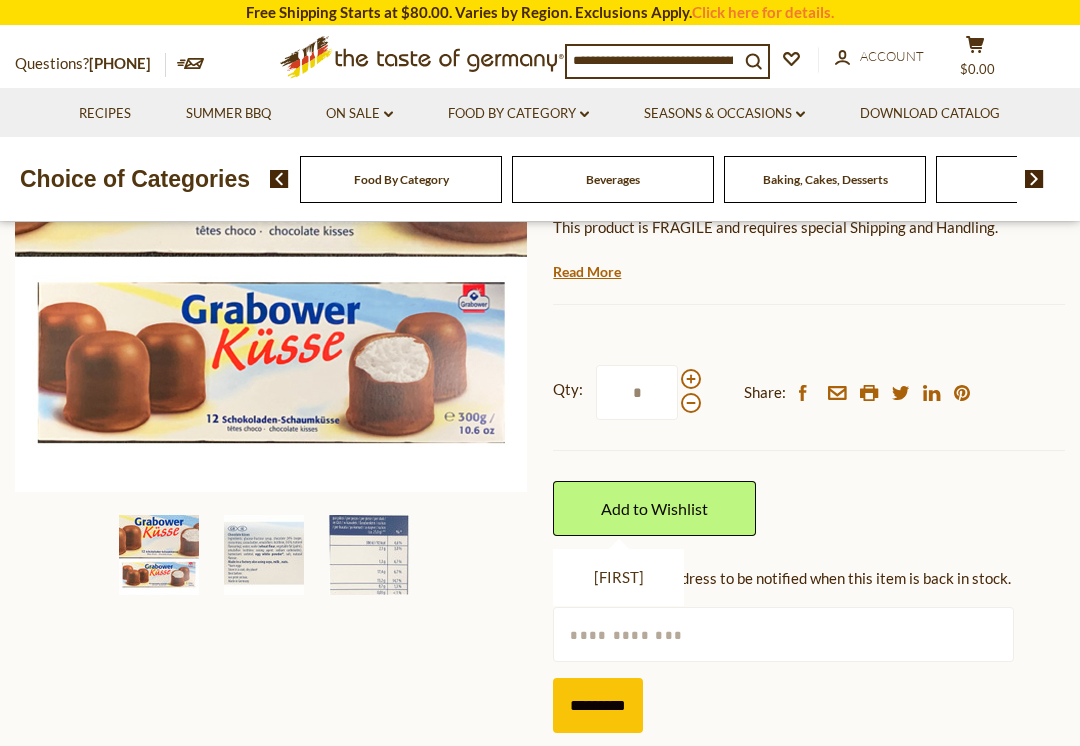 click on "Add to Wishlist" at bounding box center [654, 508] 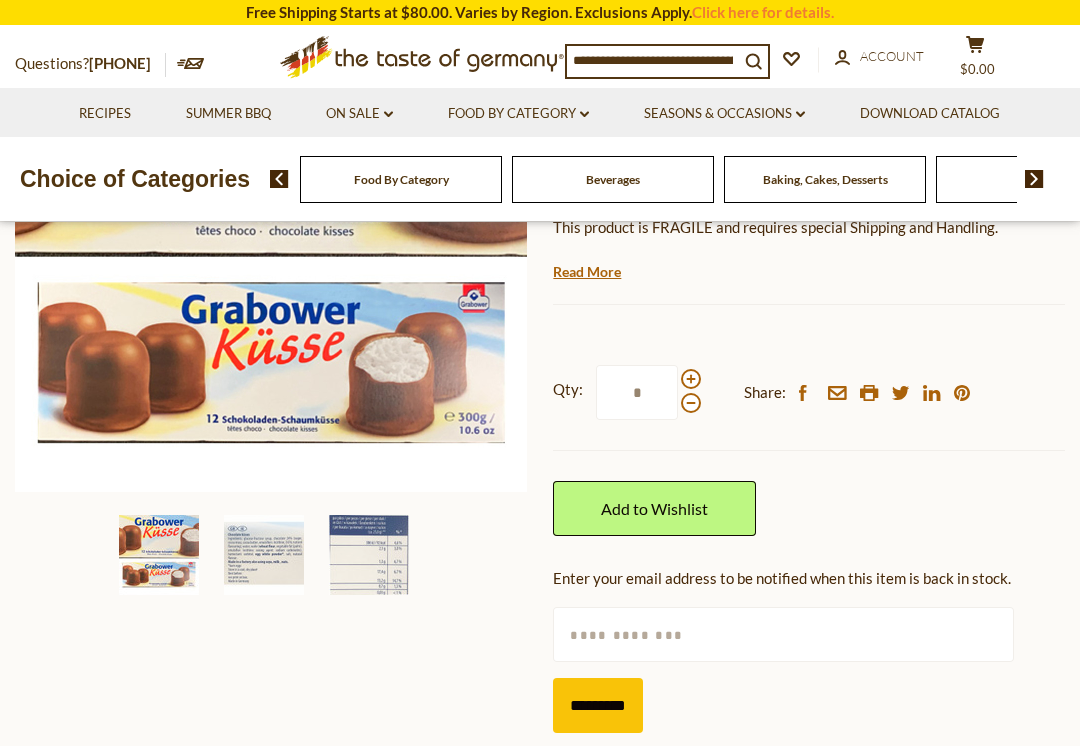 click on "Add to Wishlist" at bounding box center [654, 508] 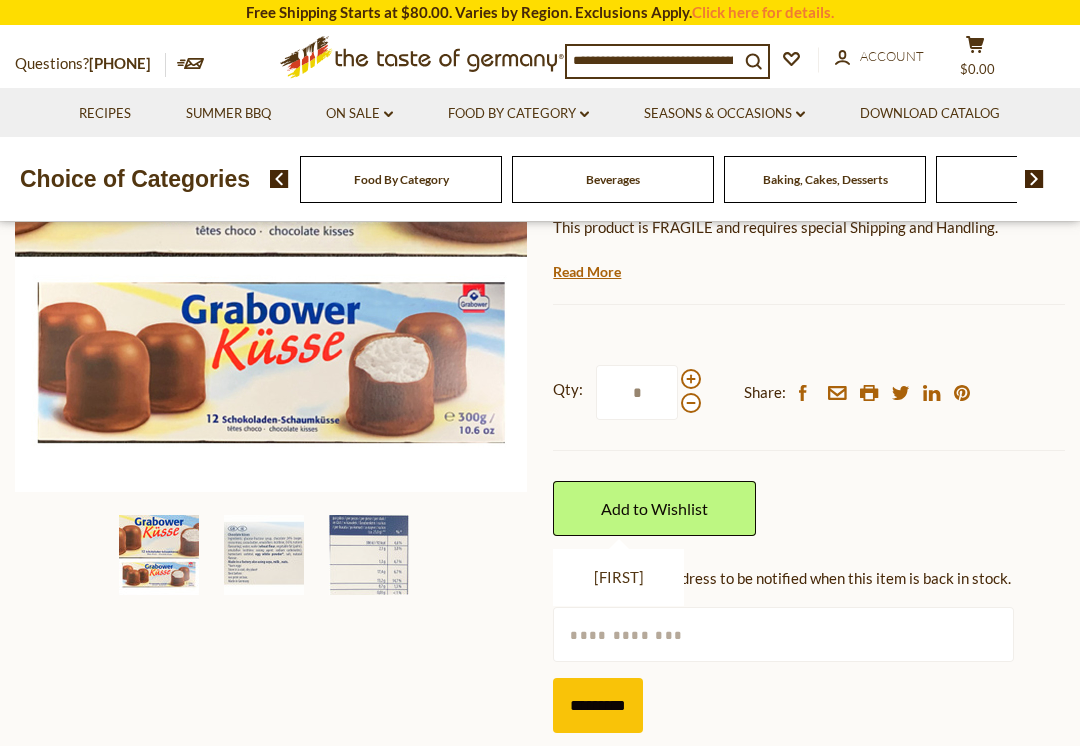 click on "[FIRST]" at bounding box center [619, 577] 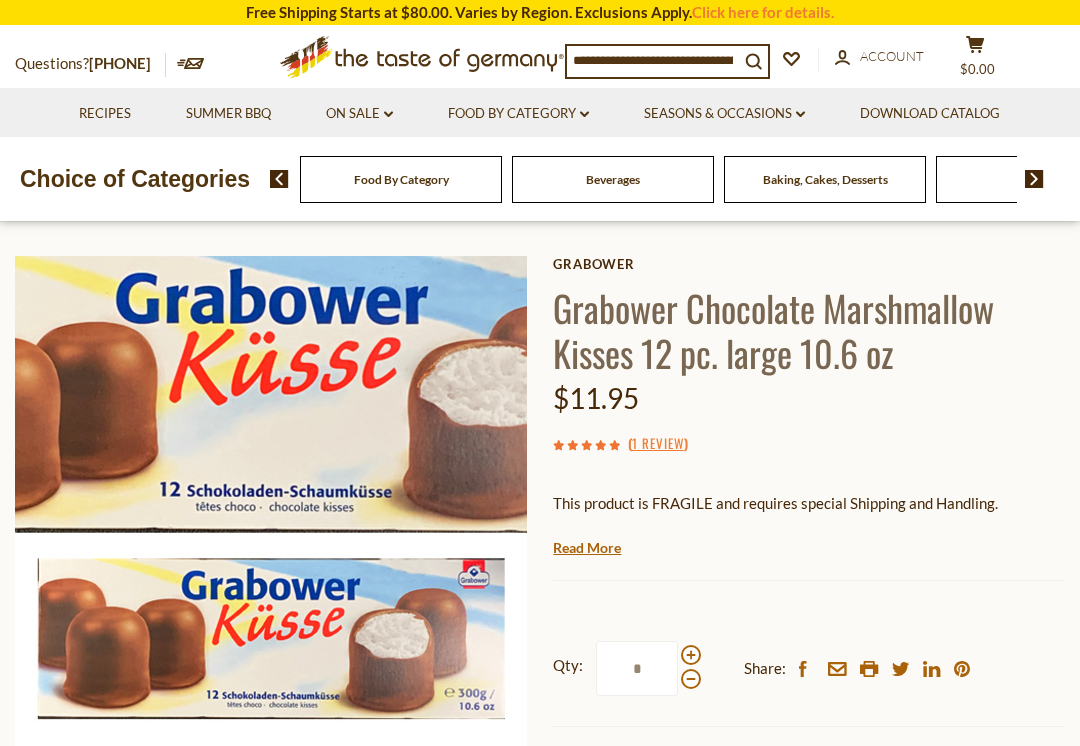 scroll, scrollTop: 0, scrollLeft: 0, axis: both 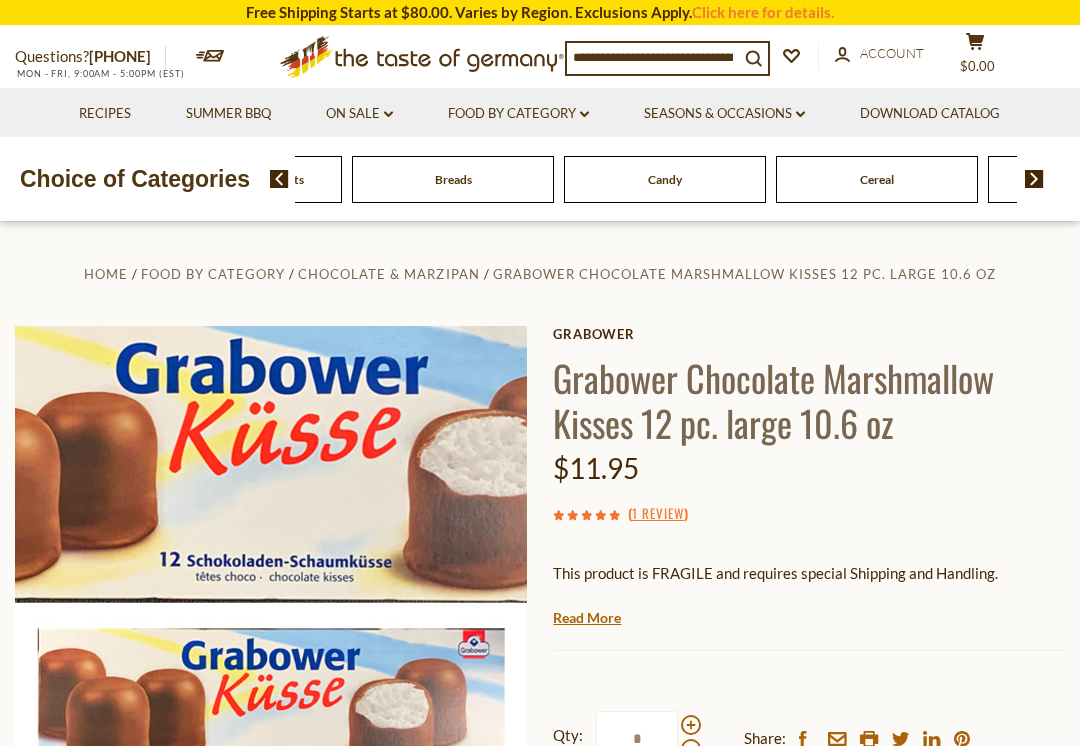 click on "Baking, Cakes, Desserts" at bounding box center (-183, 179) 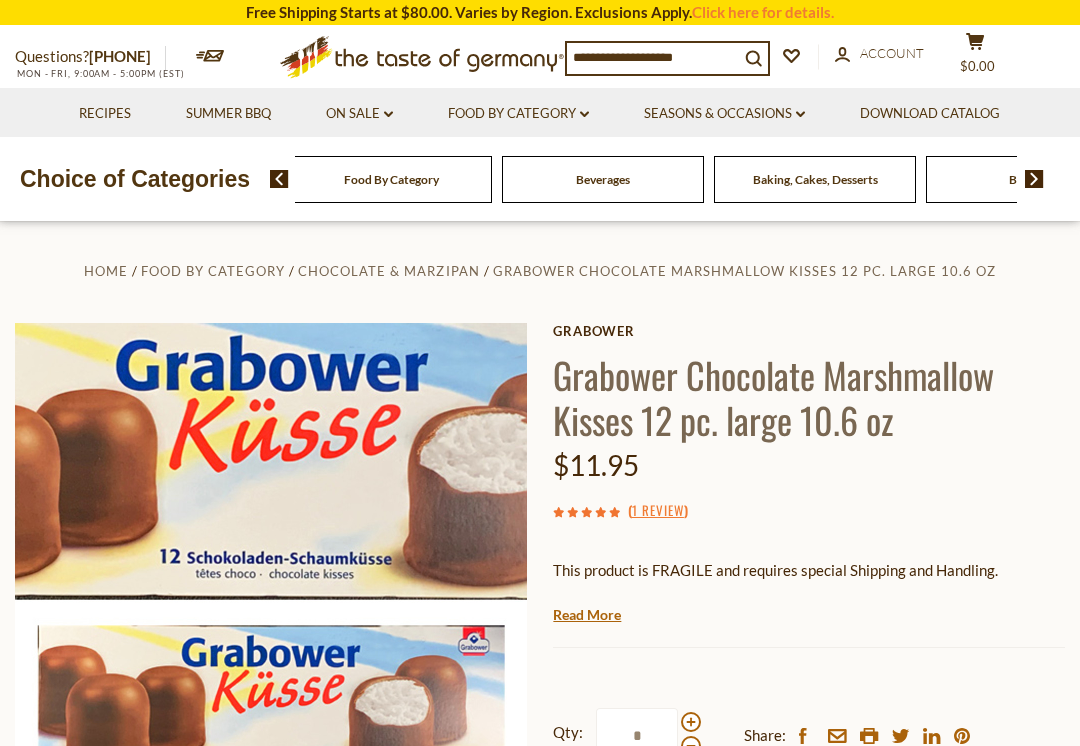 scroll, scrollTop: 0, scrollLeft: 0, axis: both 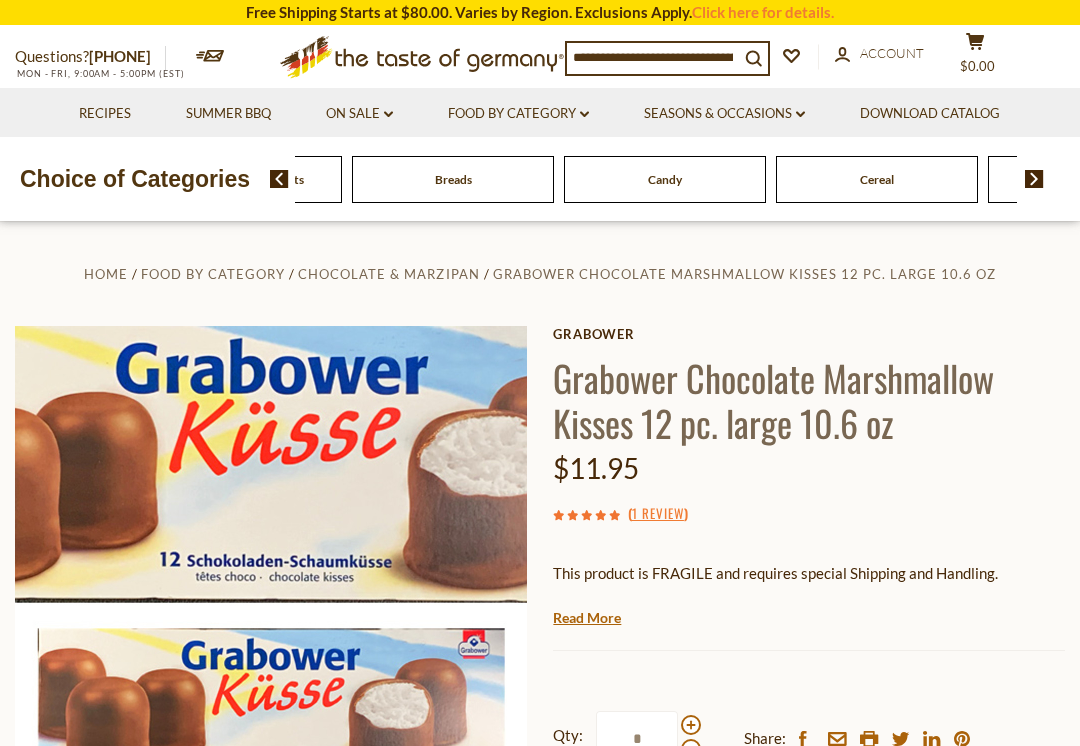 click on "Baking, Cakes, Desserts" at bounding box center (-183, 179) 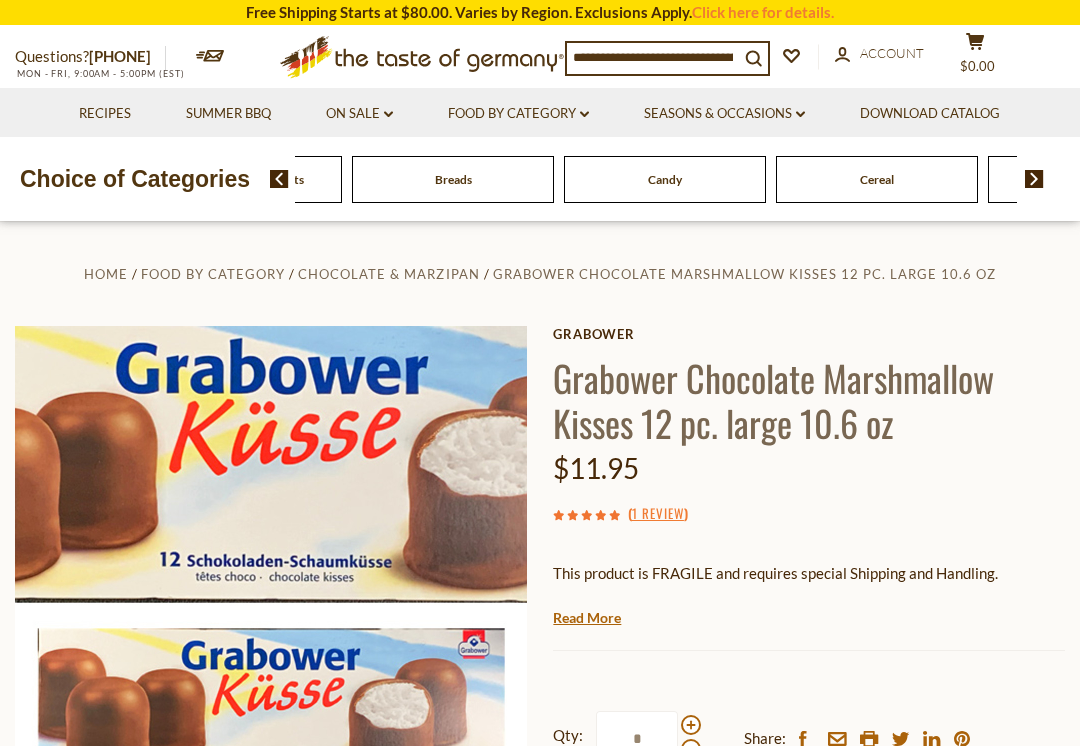 click on "Recipes" at bounding box center [105, 114] 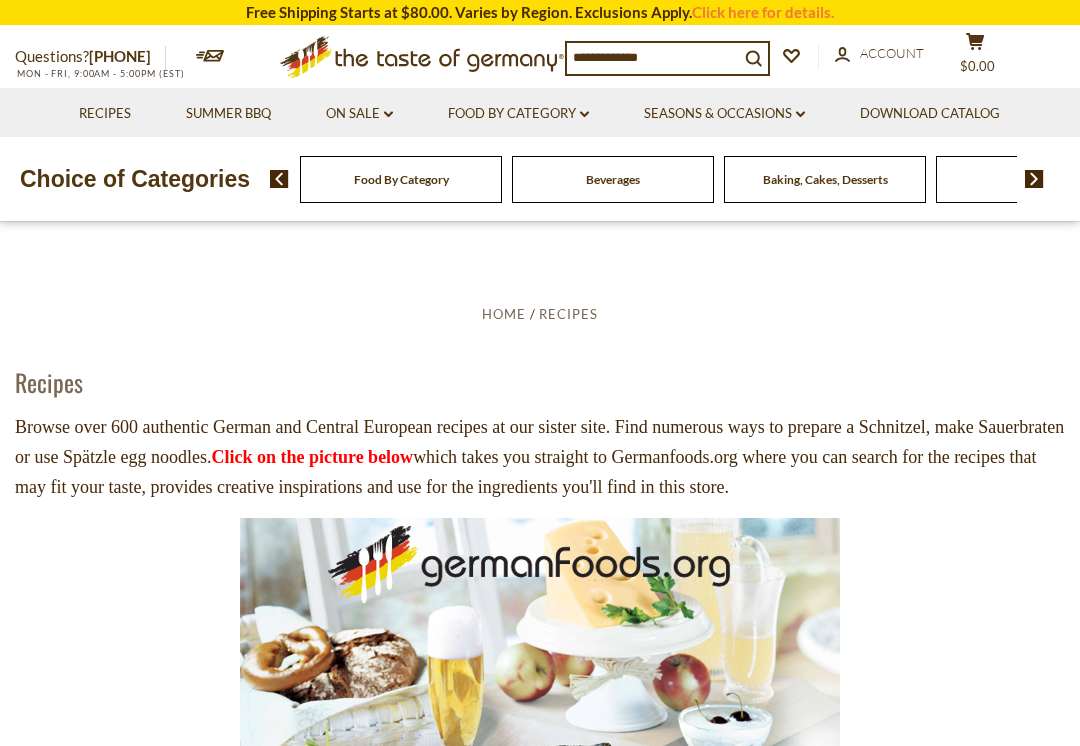 scroll, scrollTop: 0, scrollLeft: 0, axis: both 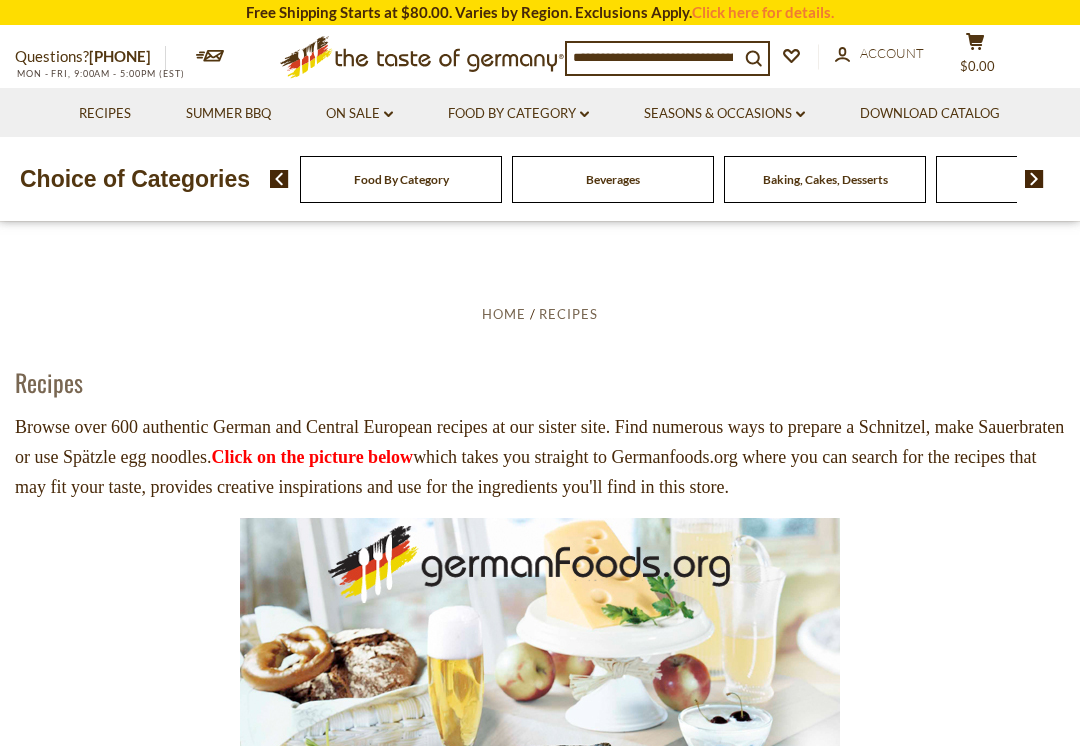 click on "Click on the picture below" at bounding box center (312, 457) 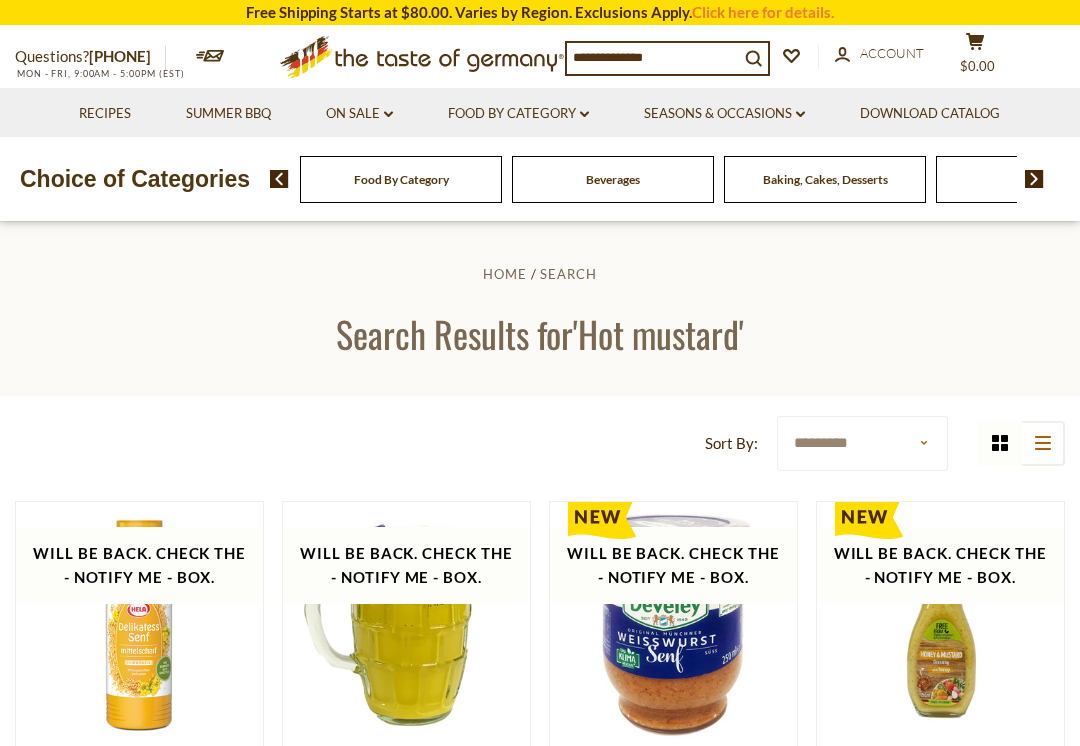 scroll, scrollTop: 406, scrollLeft: 0, axis: vertical 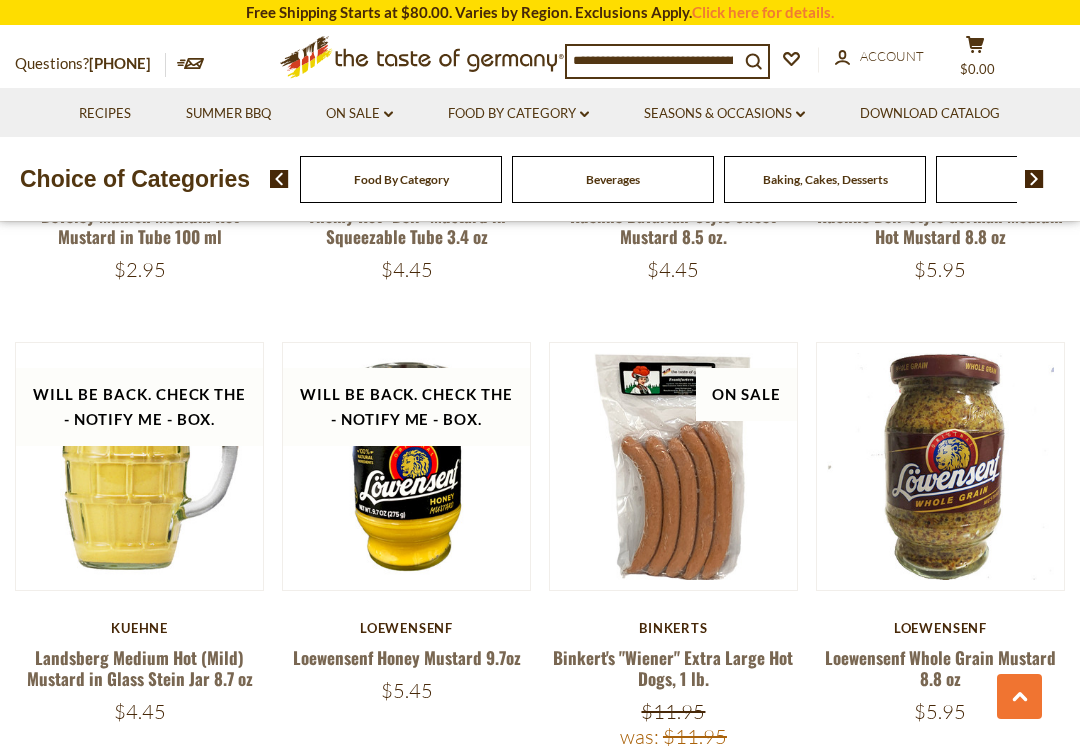 click on "Binkert's "Wiener" Extra Large Hot Dogs, 1 lb." at bounding box center [673, 668] 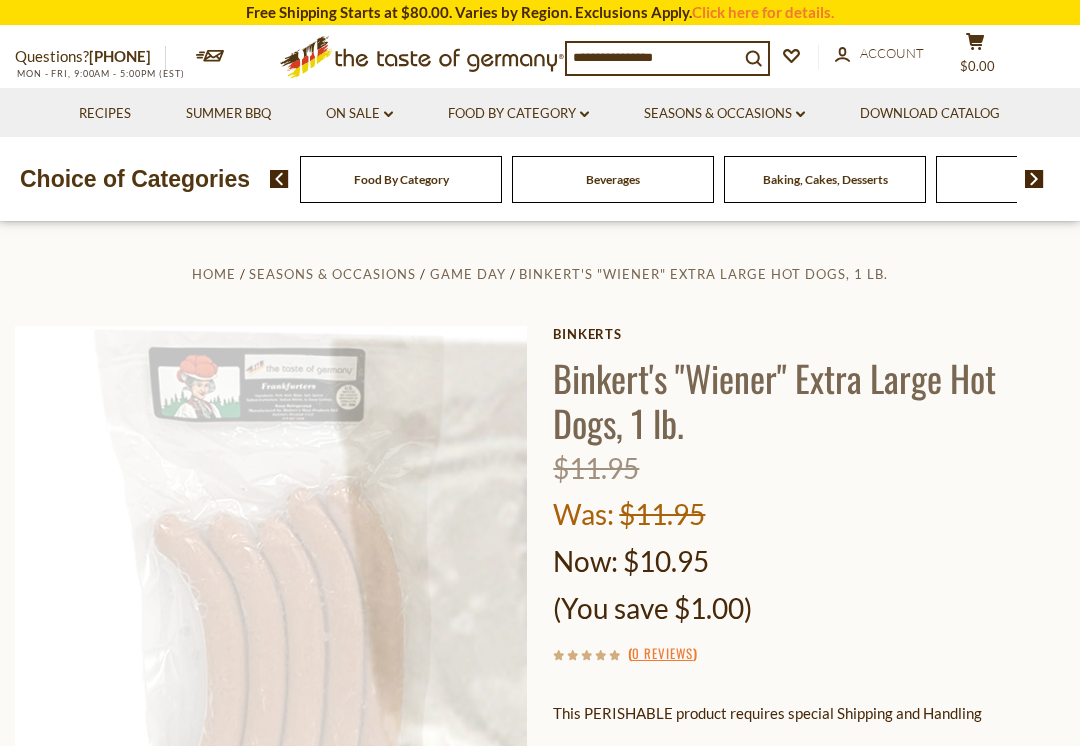 scroll, scrollTop: 0, scrollLeft: 0, axis: both 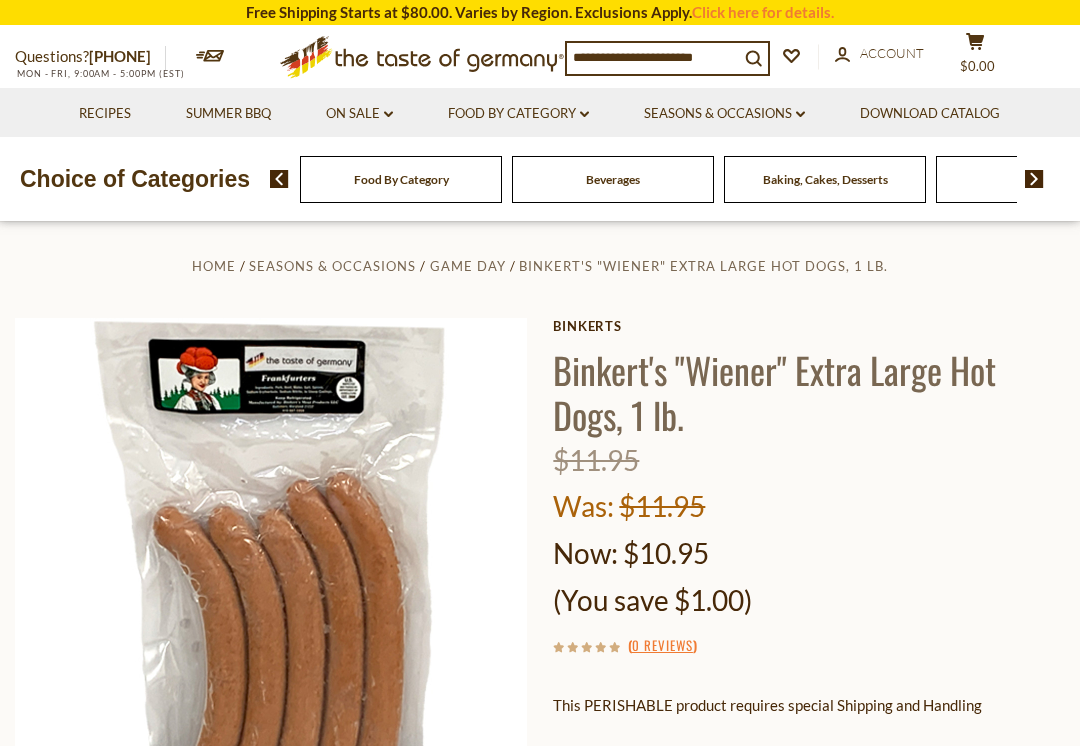 click at bounding box center [653, 57] 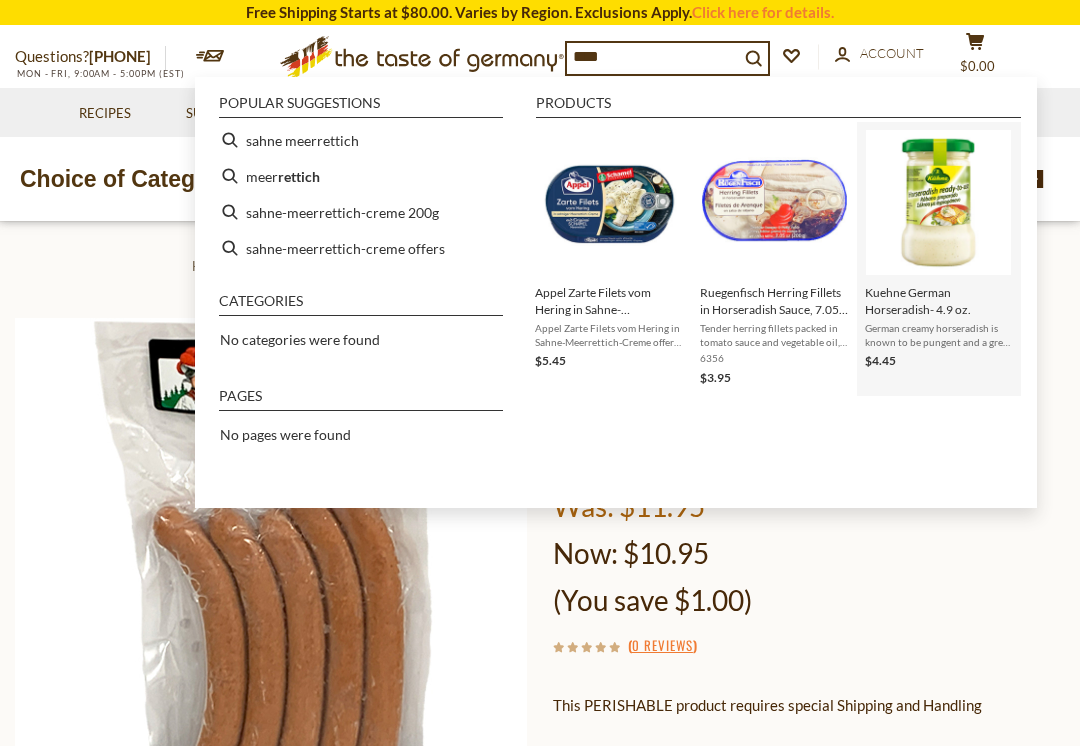 type on "****" 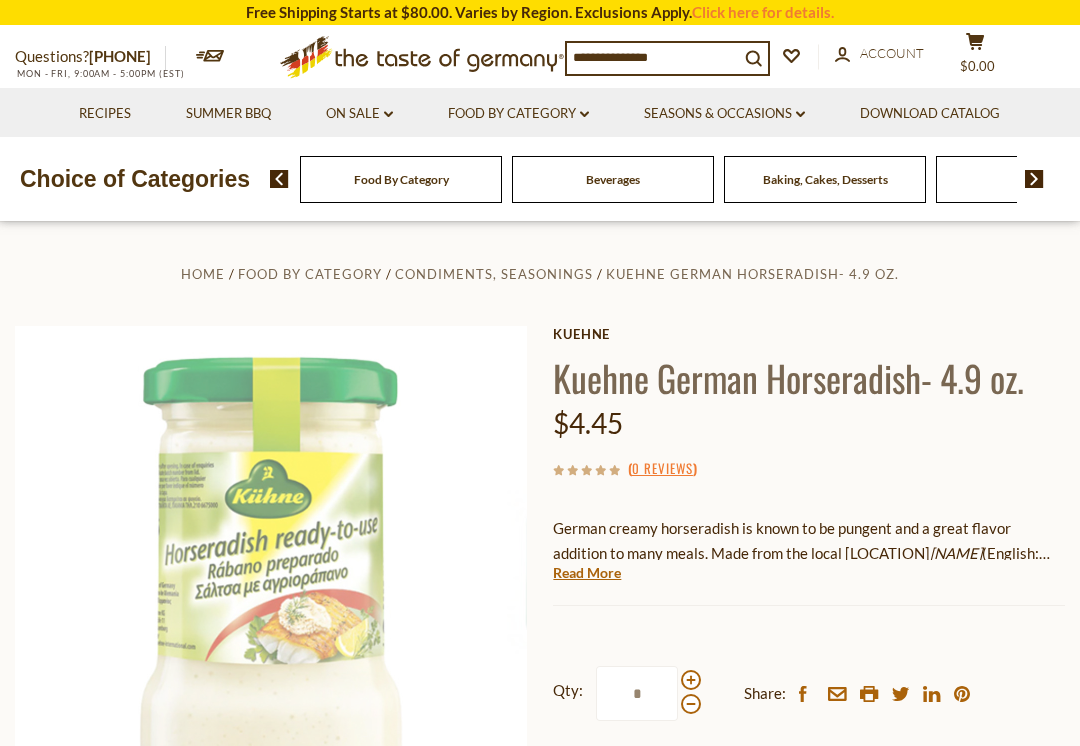 scroll, scrollTop: 0, scrollLeft: 0, axis: both 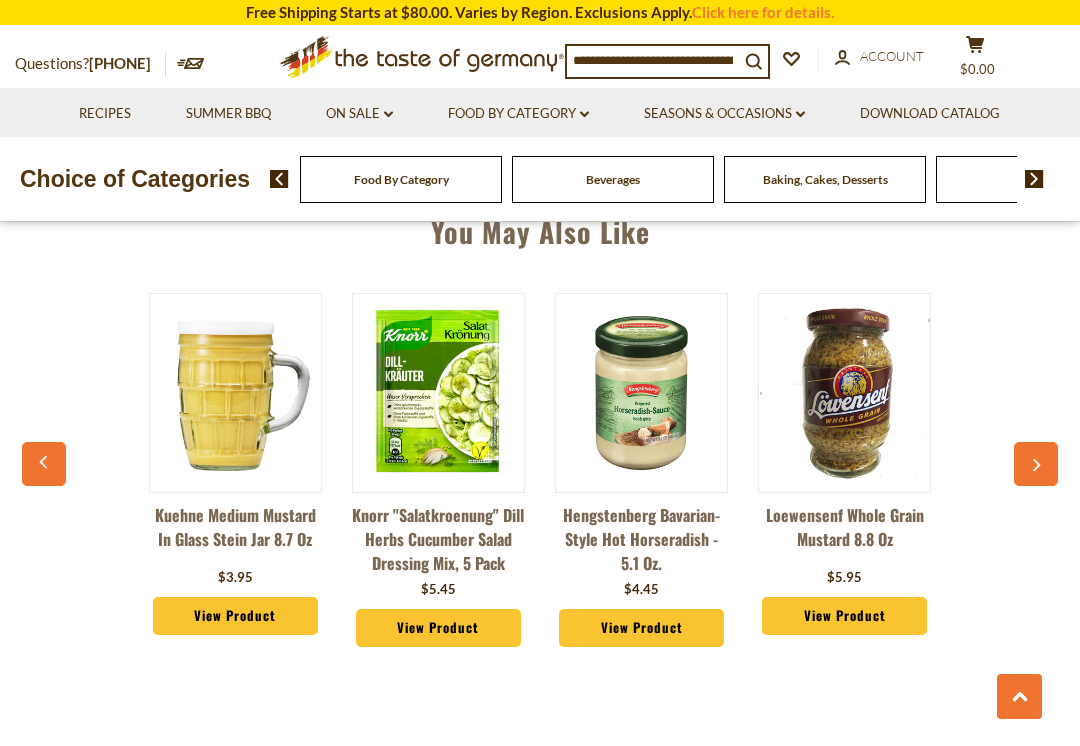 click on "View Product" at bounding box center (641, 628) 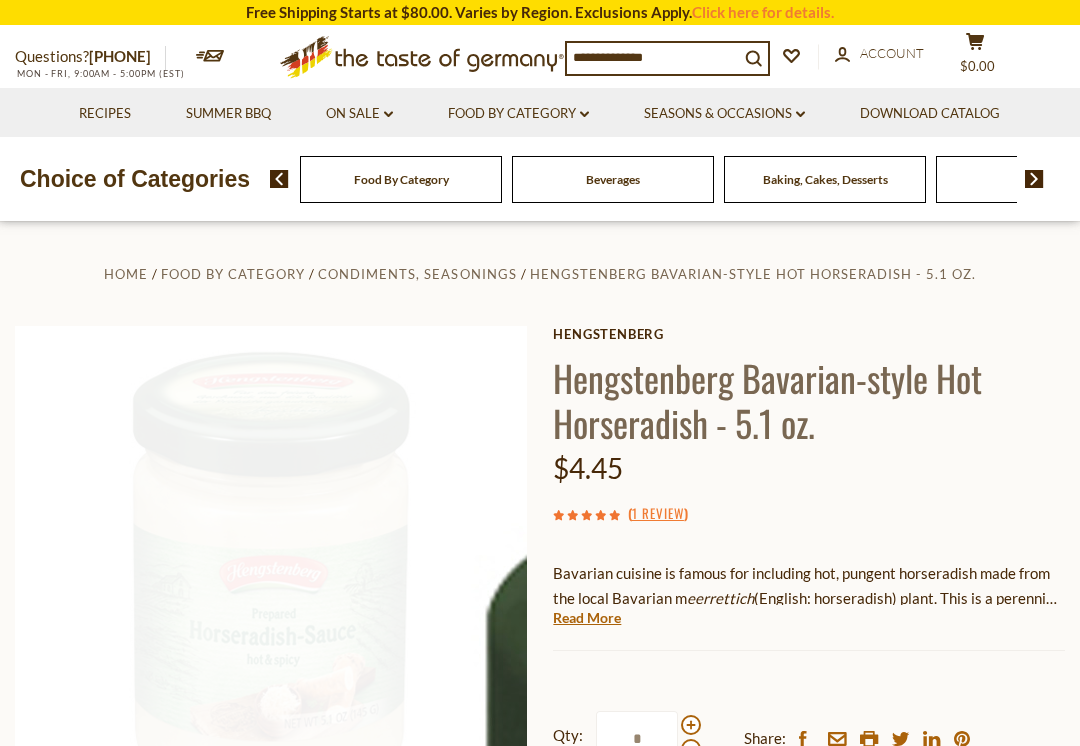 scroll, scrollTop: 0, scrollLeft: 0, axis: both 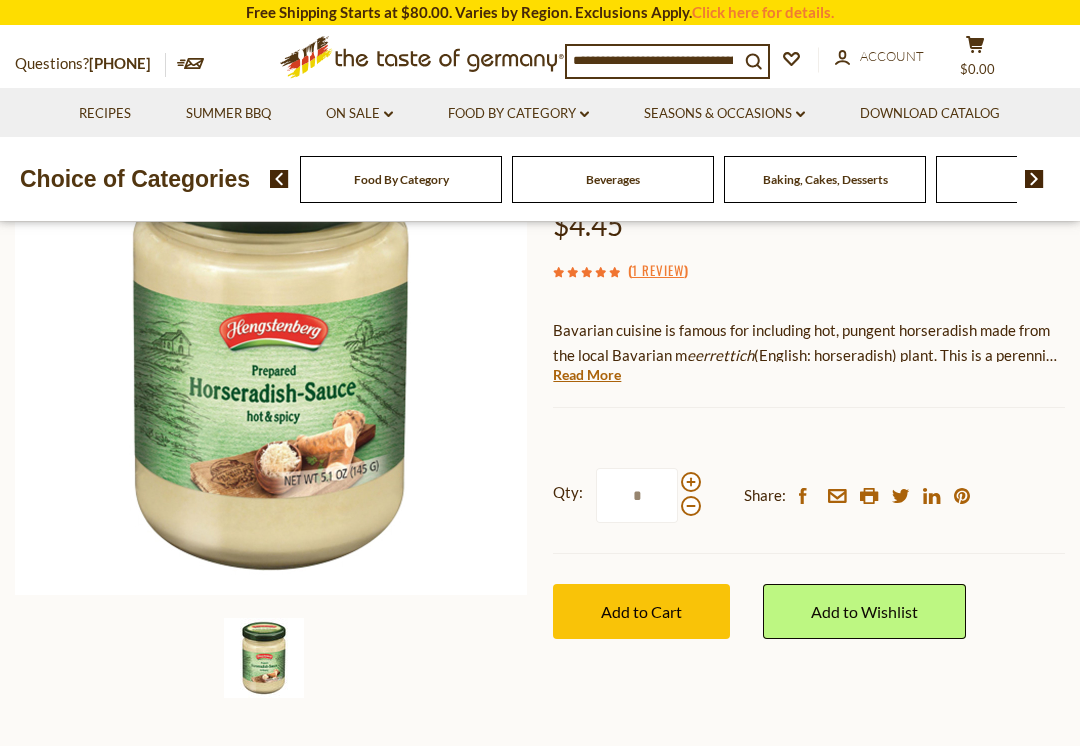 click on "Add to Cart" at bounding box center [641, 611] 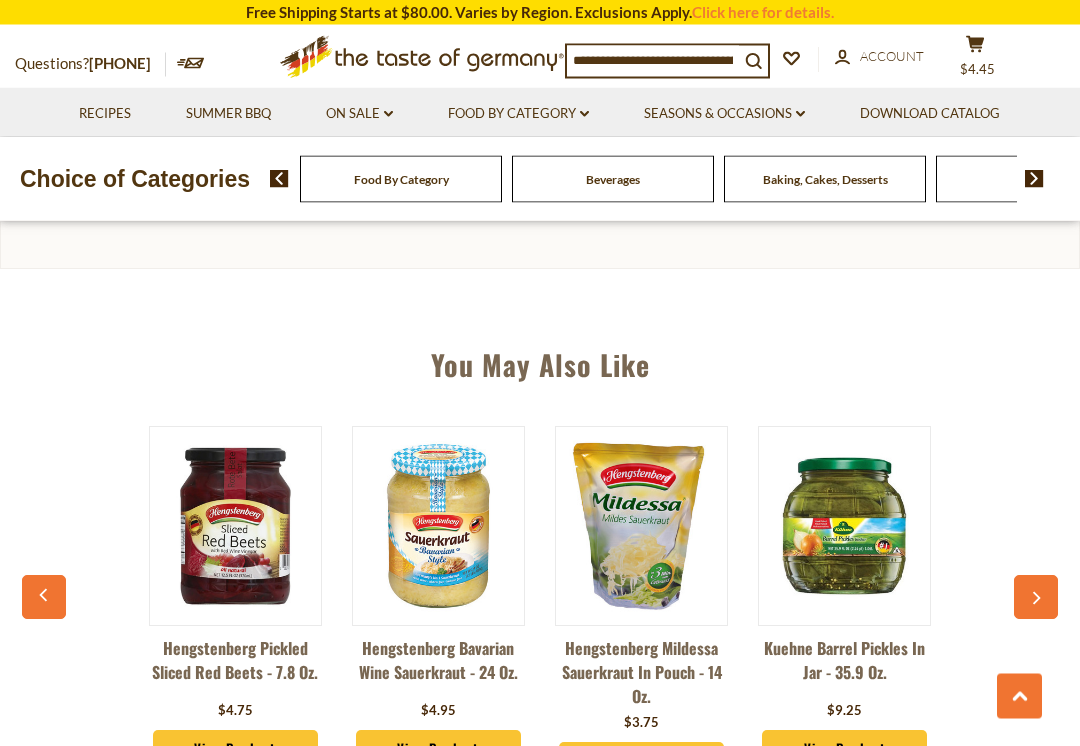 scroll, scrollTop: 1217, scrollLeft: 0, axis: vertical 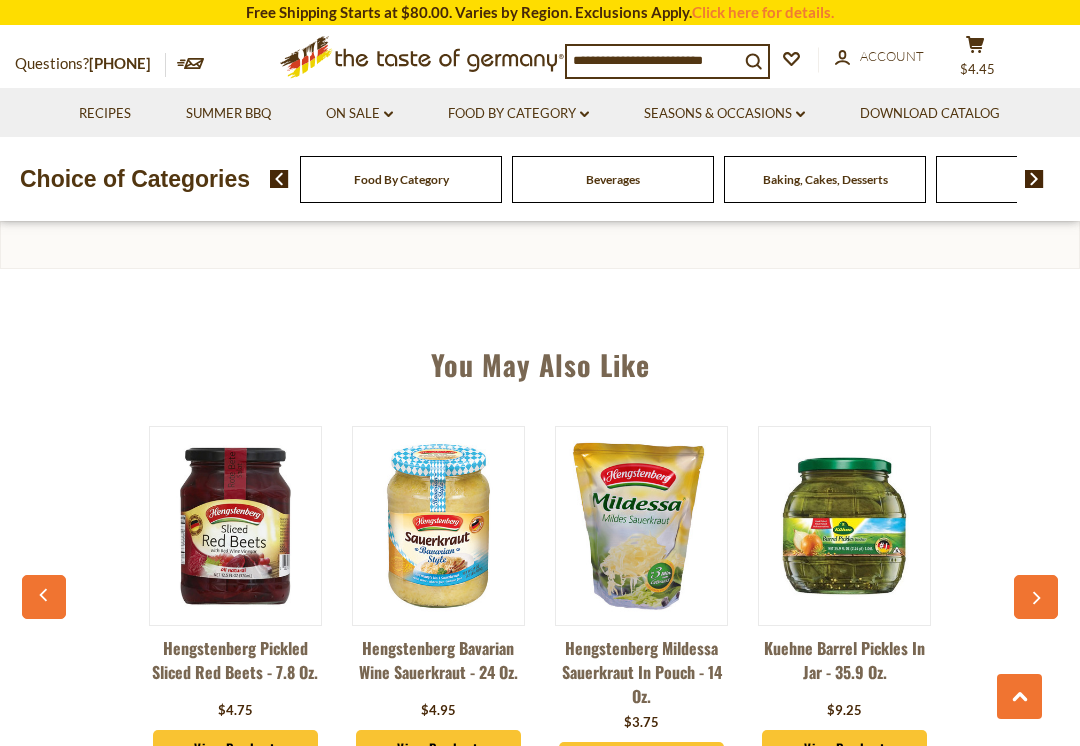 click at bounding box center (641, 525) 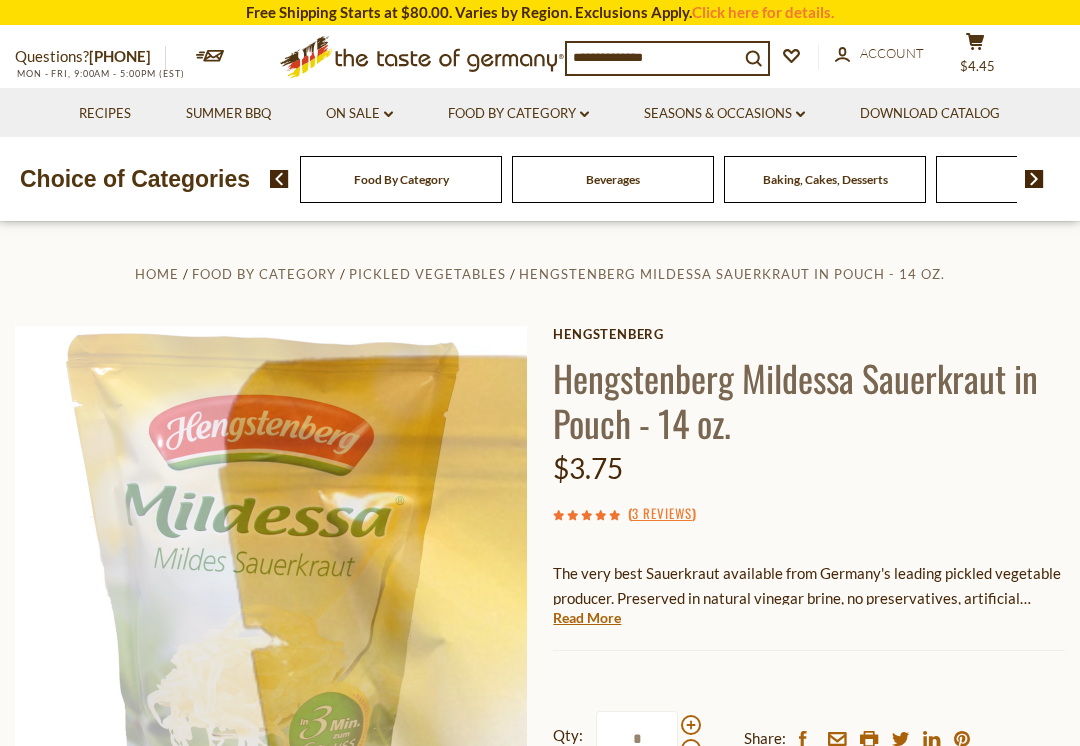 scroll, scrollTop: 0, scrollLeft: 0, axis: both 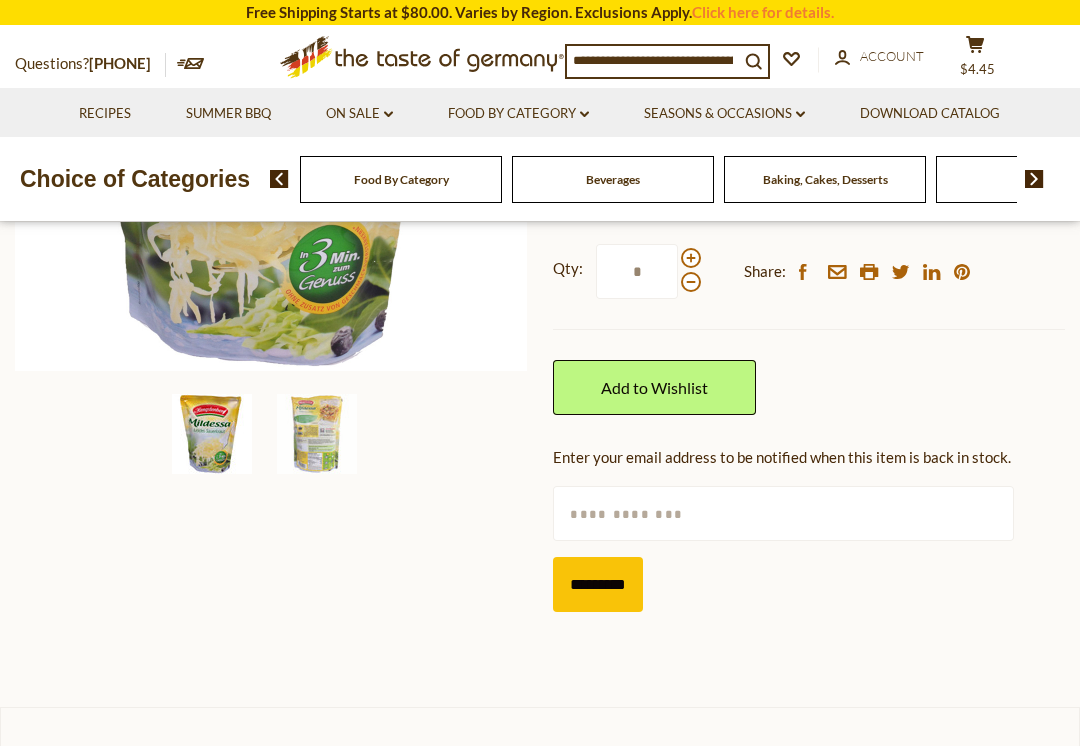 click on "Add to Wishlist" at bounding box center (654, 387) 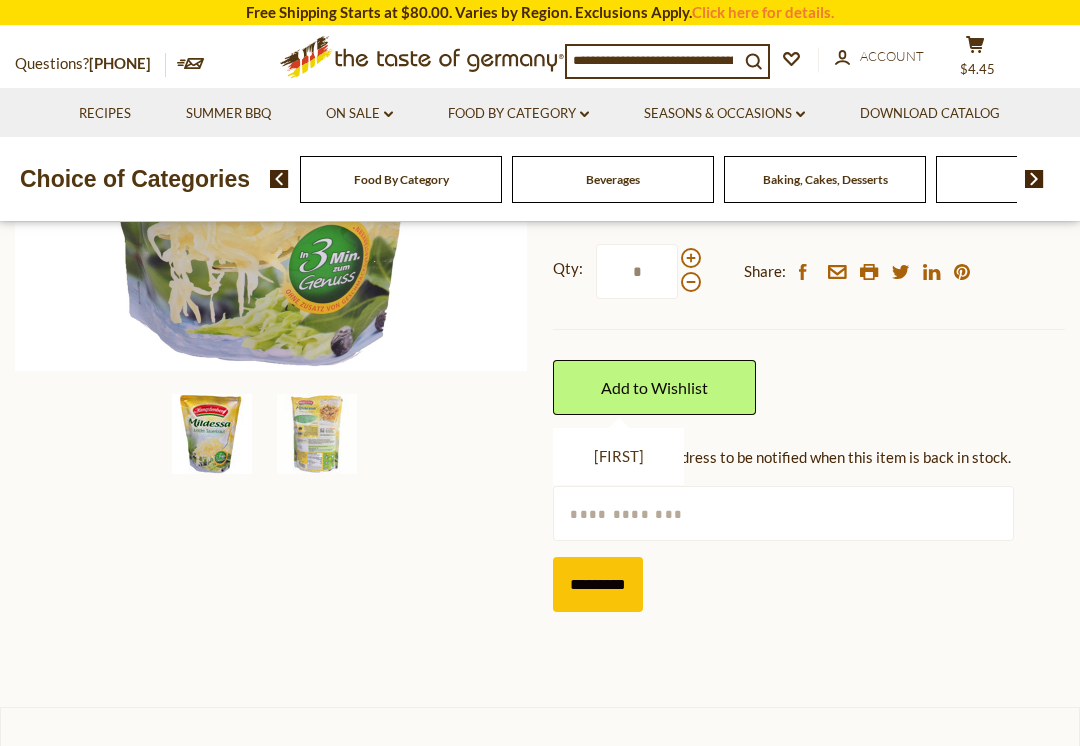 click on "[FIRST]" at bounding box center (619, 456) 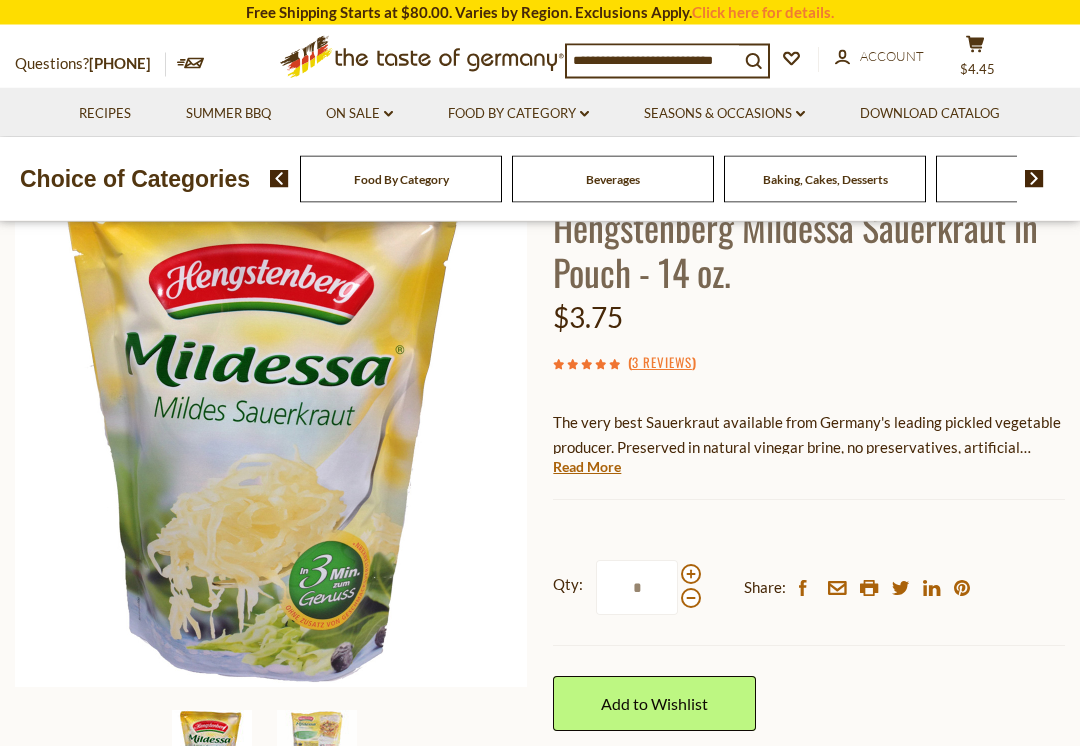 scroll, scrollTop: 0, scrollLeft: 0, axis: both 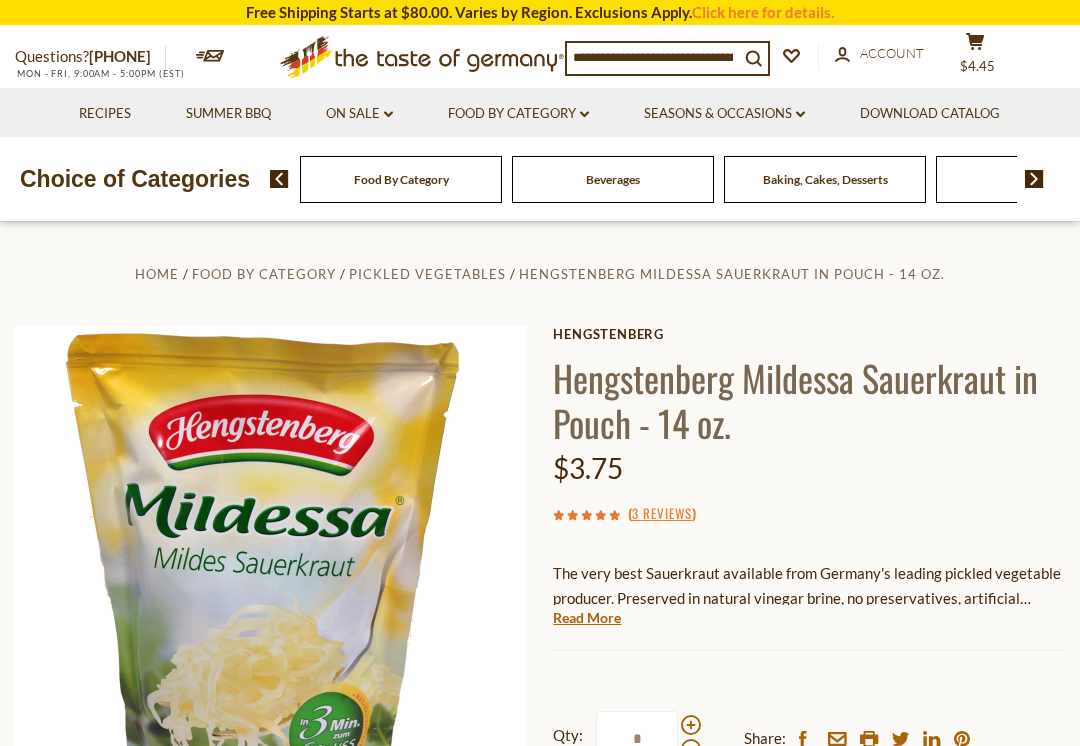 click on "Recipes" at bounding box center (105, 114) 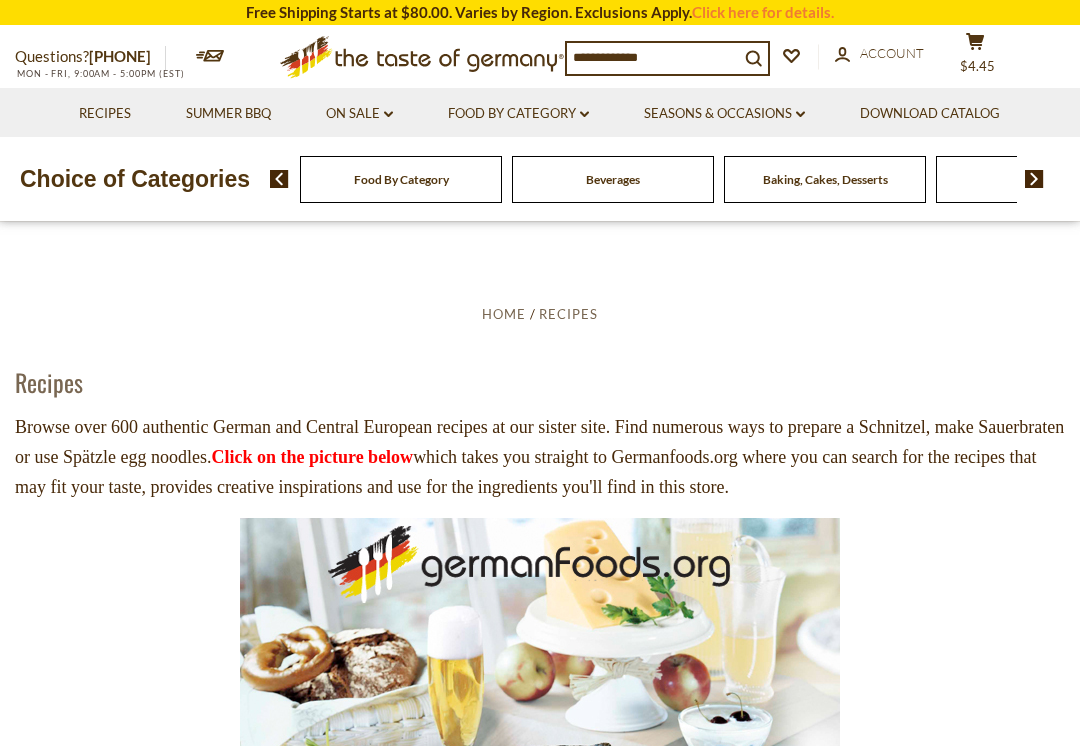 scroll, scrollTop: 0, scrollLeft: 0, axis: both 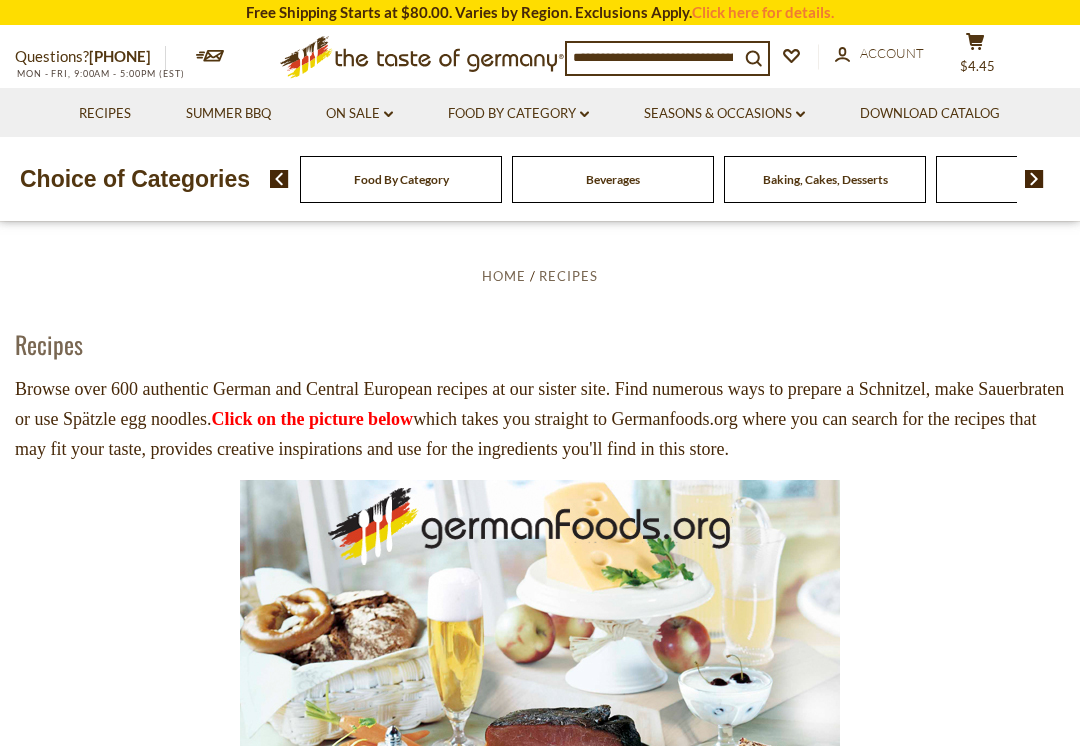 click on "Click on the picture below" at bounding box center [312, 419] 